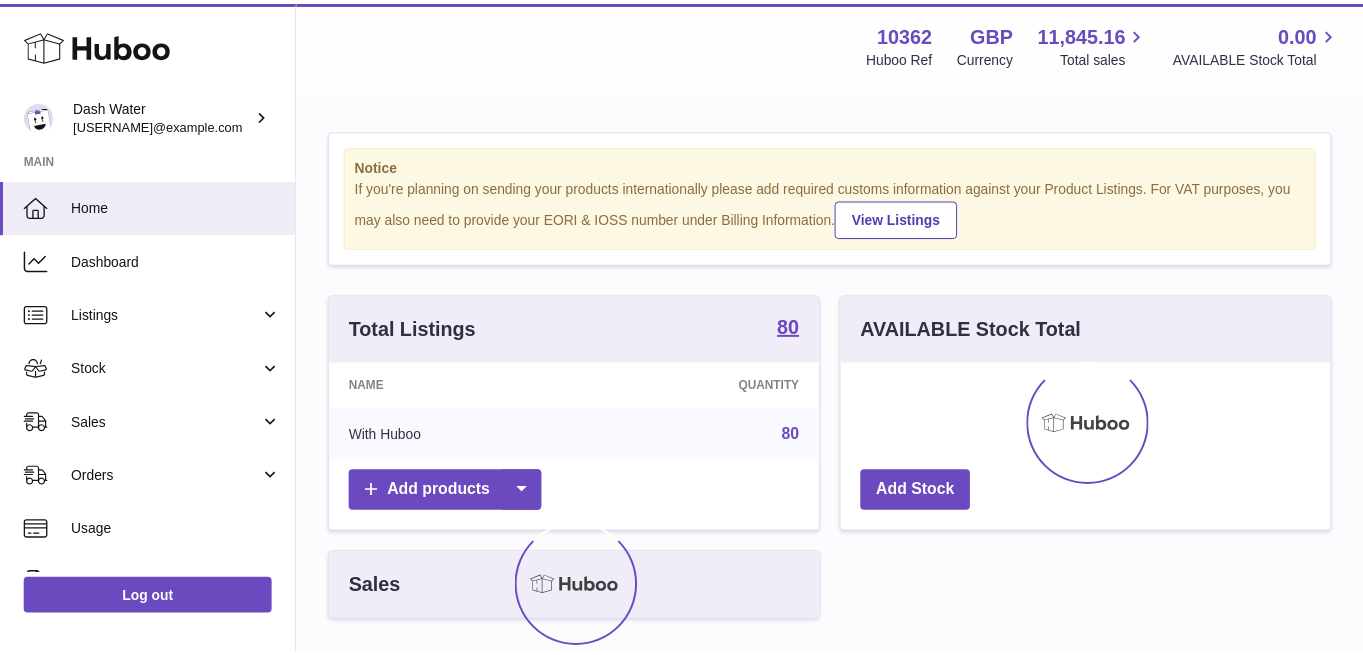 scroll, scrollTop: 0, scrollLeft: 0, axis: both 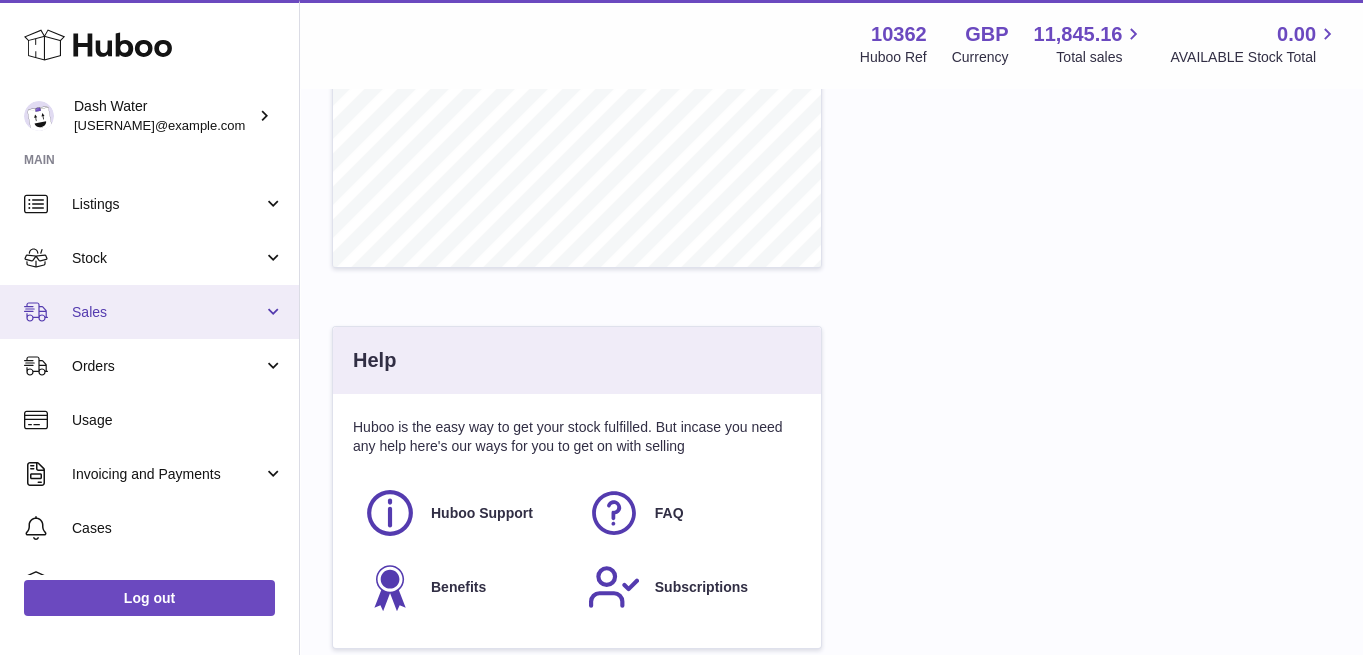click on "Sales" at bounding box center (167, 312) 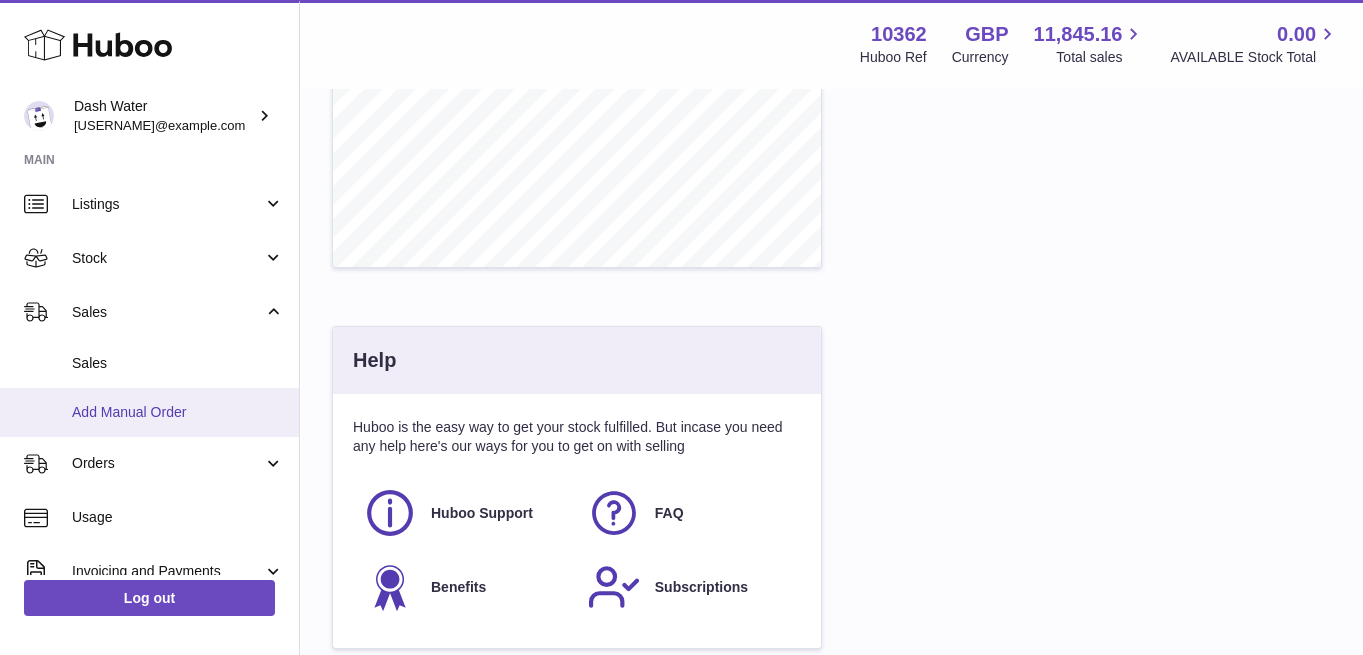 click on "Add Manual Order" at bounding box center [178, 412] 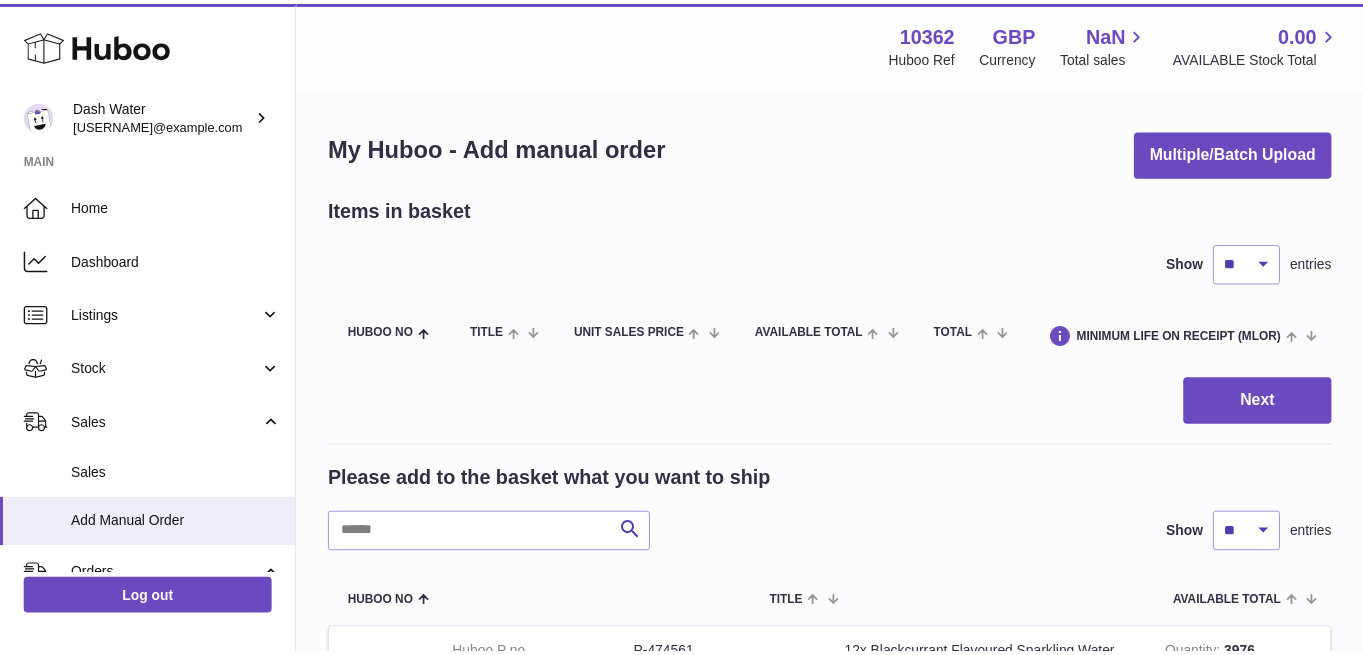 scroll, scrollTop: 0, scrollLeft: 0, axis: both 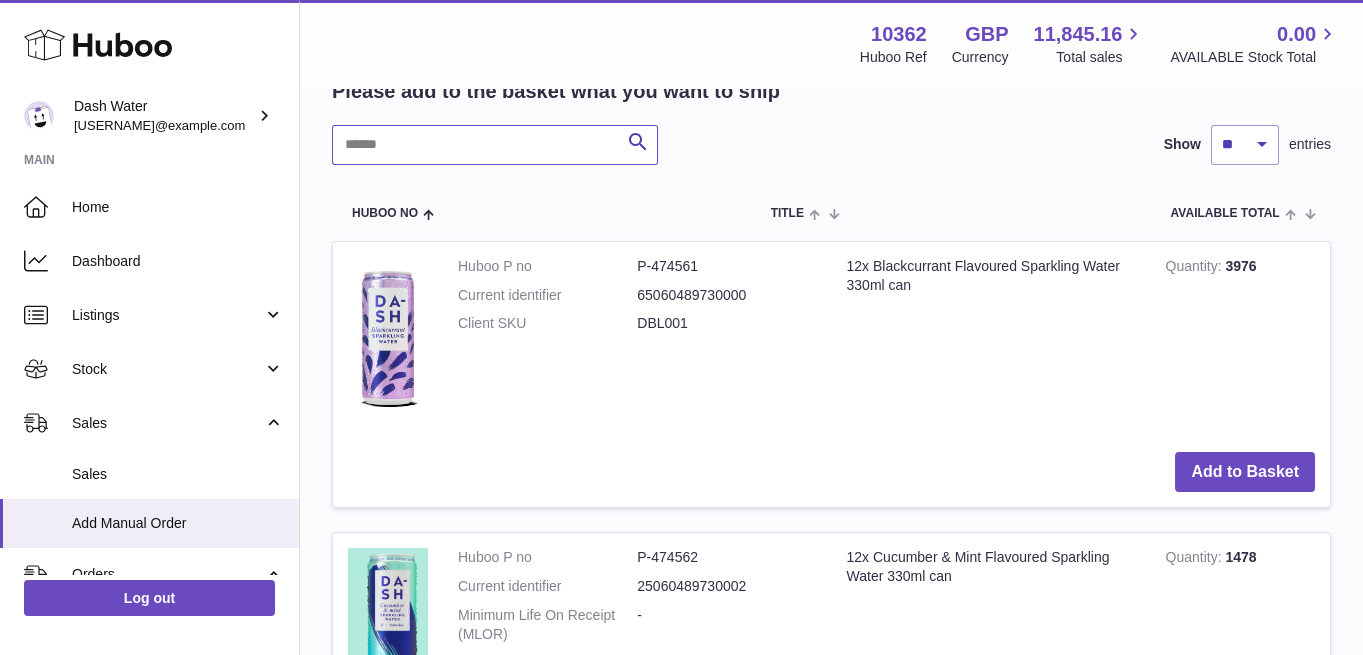 click at bounding box center [495, 145] 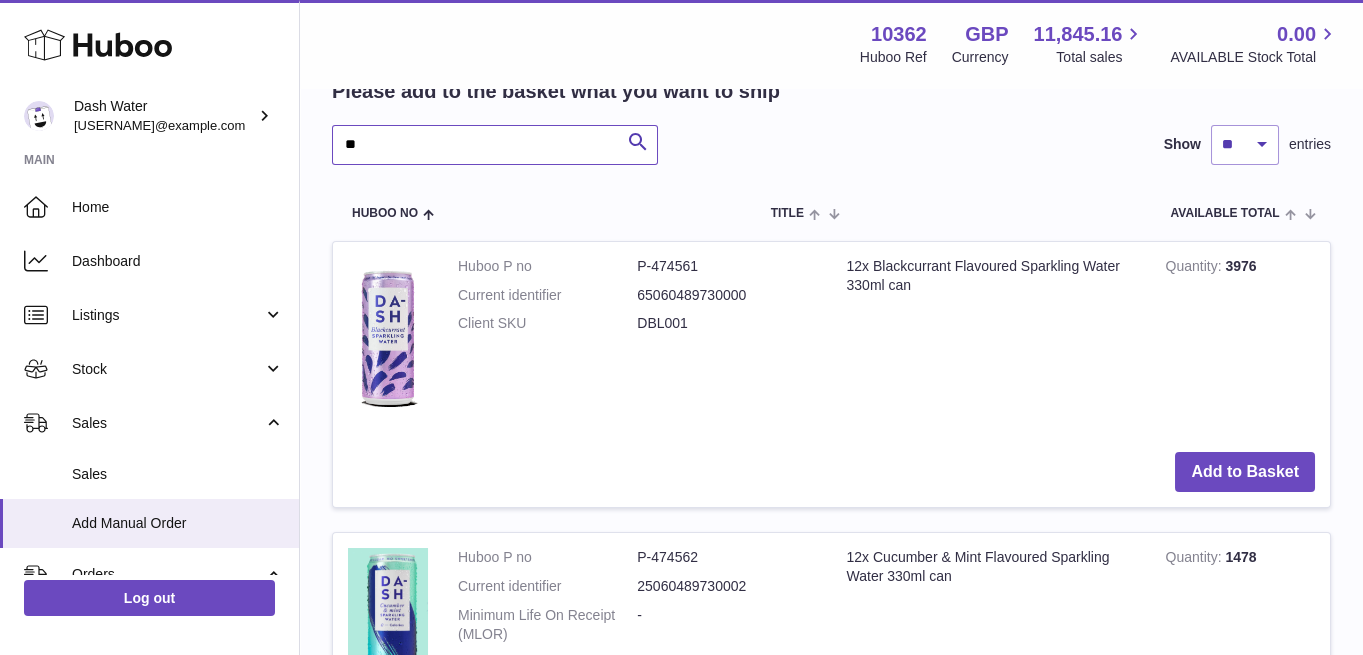 type on "**" 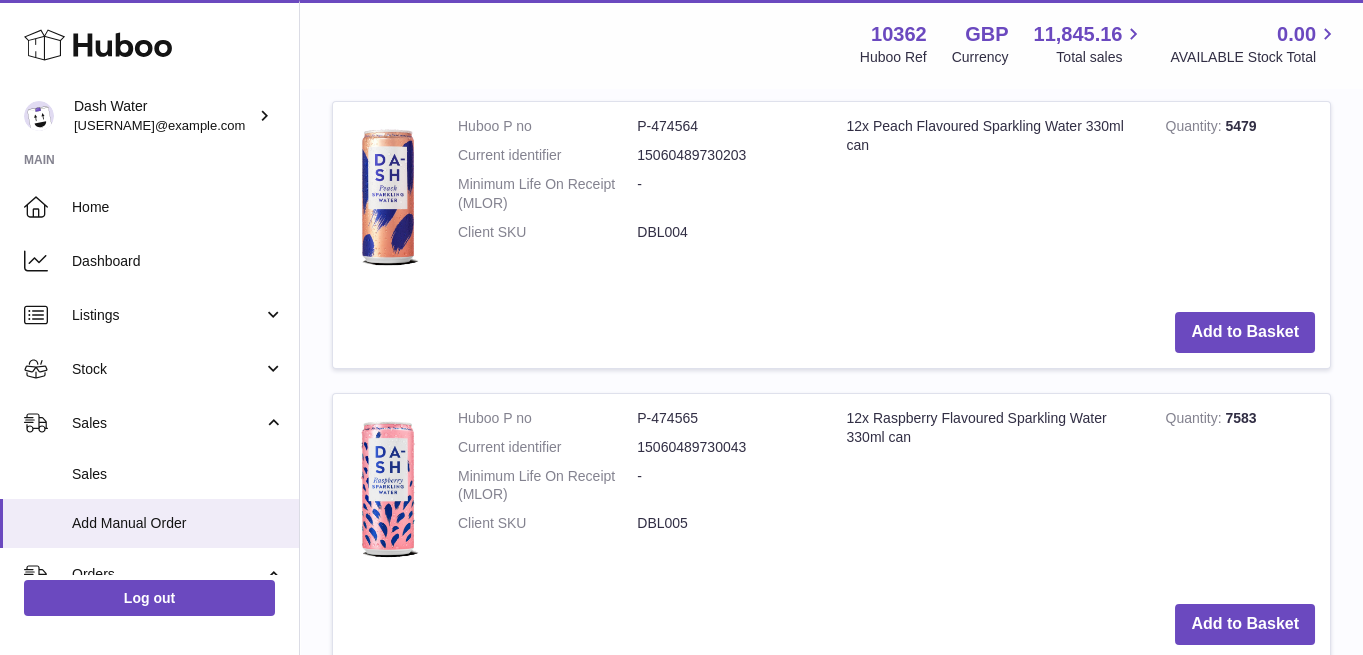 scroll, scrollTop: 1444, scrollLeft: 0, axis: vertical 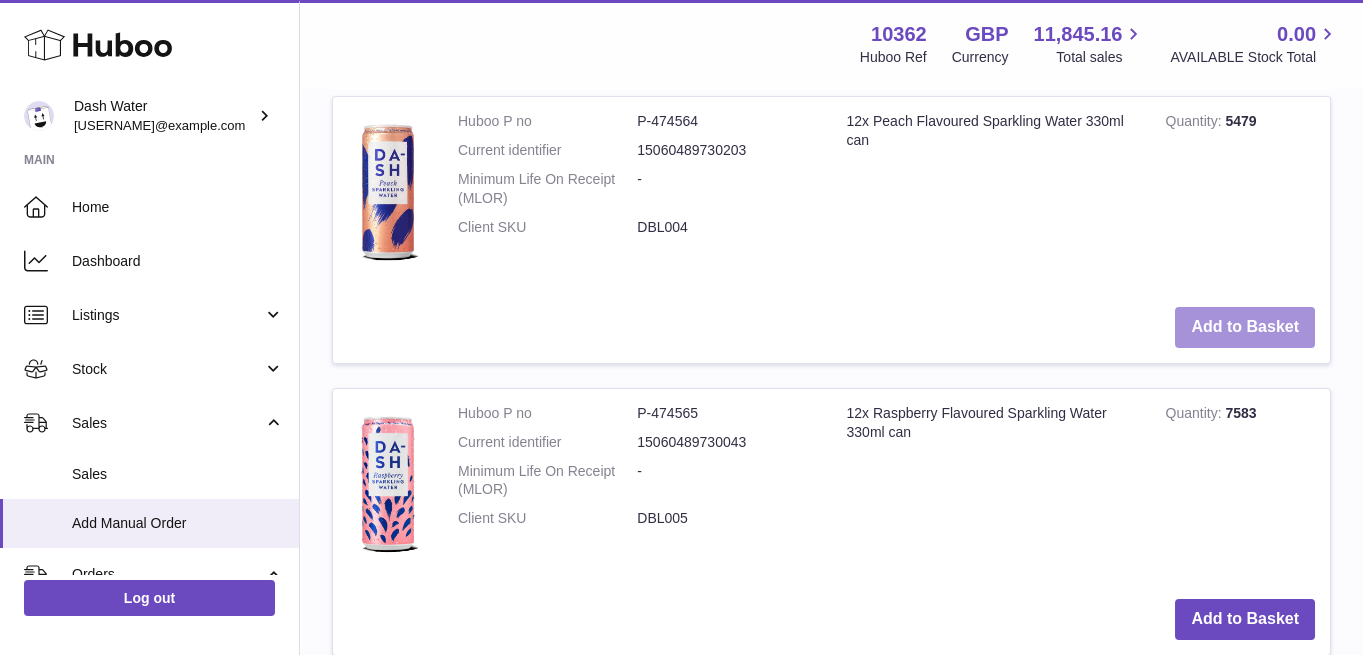 click on "Add to Basket" at bounding box center [1245, 327] 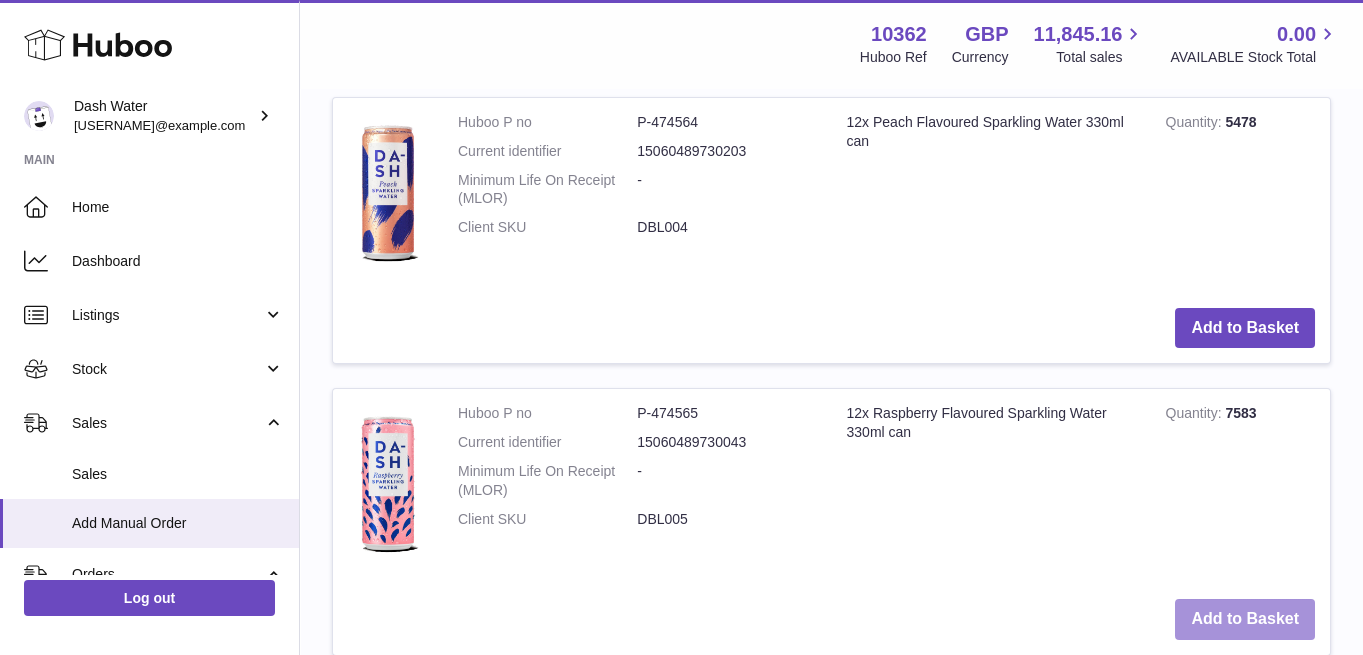 click on "Add to Basket" at bounding box center [1245, 619] 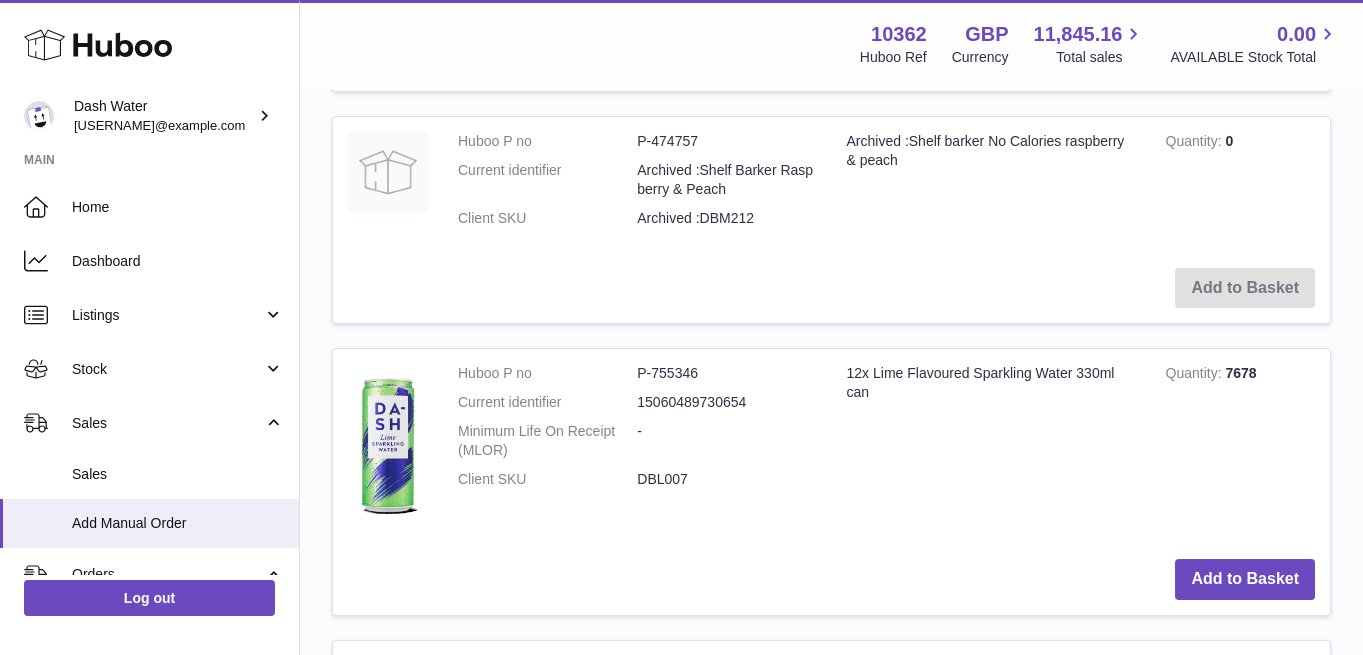 scroll, scrollTop: 3219, scrollLeft: 0, axis: vertical 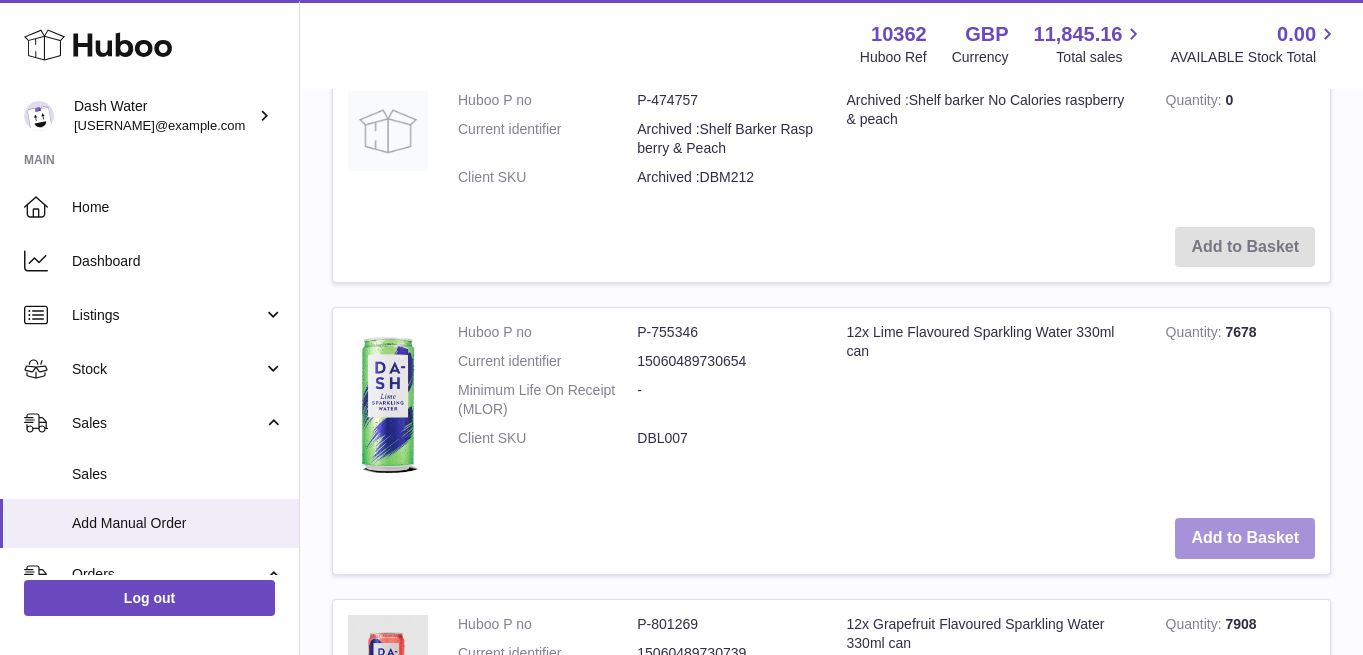 click on "Add to Basket" at bounding box center [1245, 538] 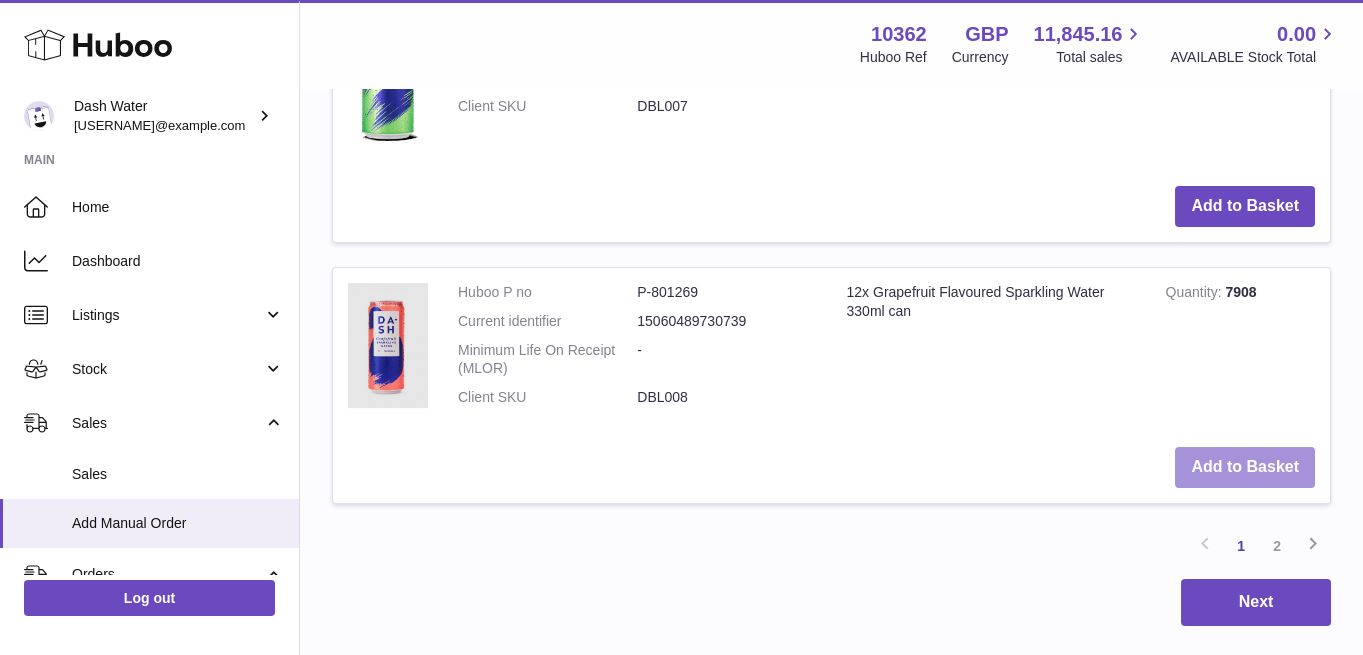 click on "Add to Basket" at bounding box center [1245, 467] 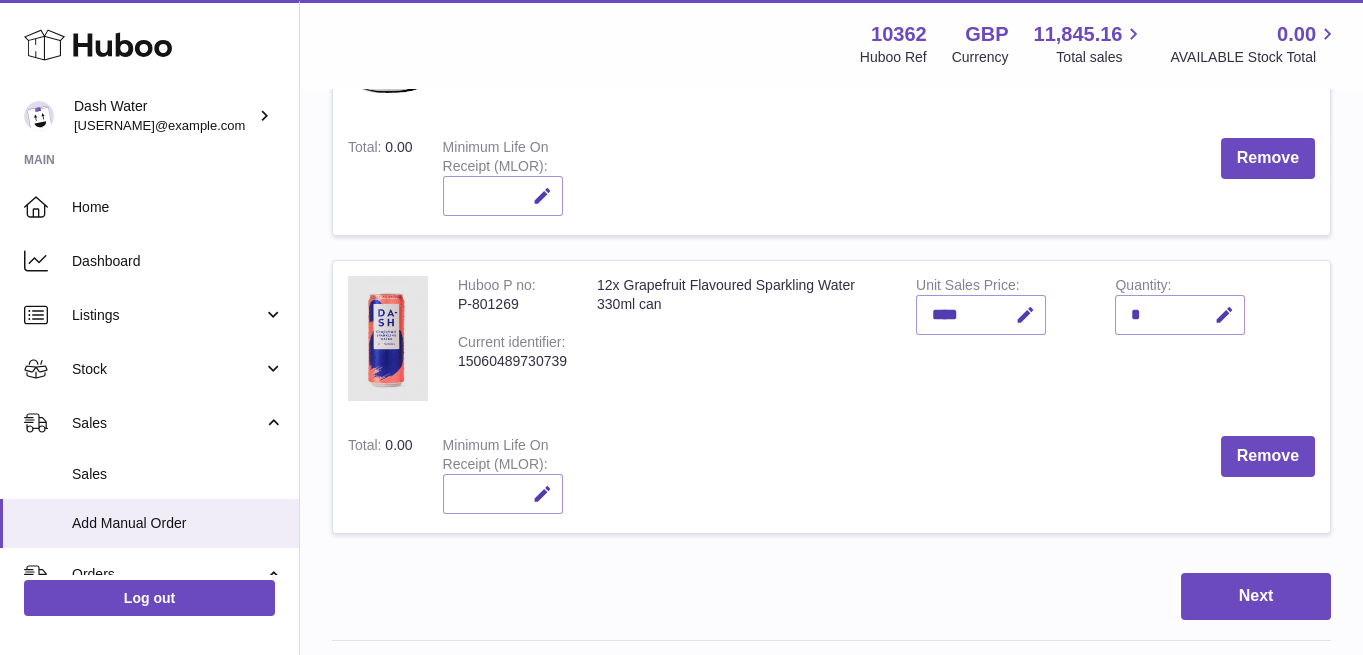 scroll, scrollTop: 1222, scrollLeft: 0, axis: vertical 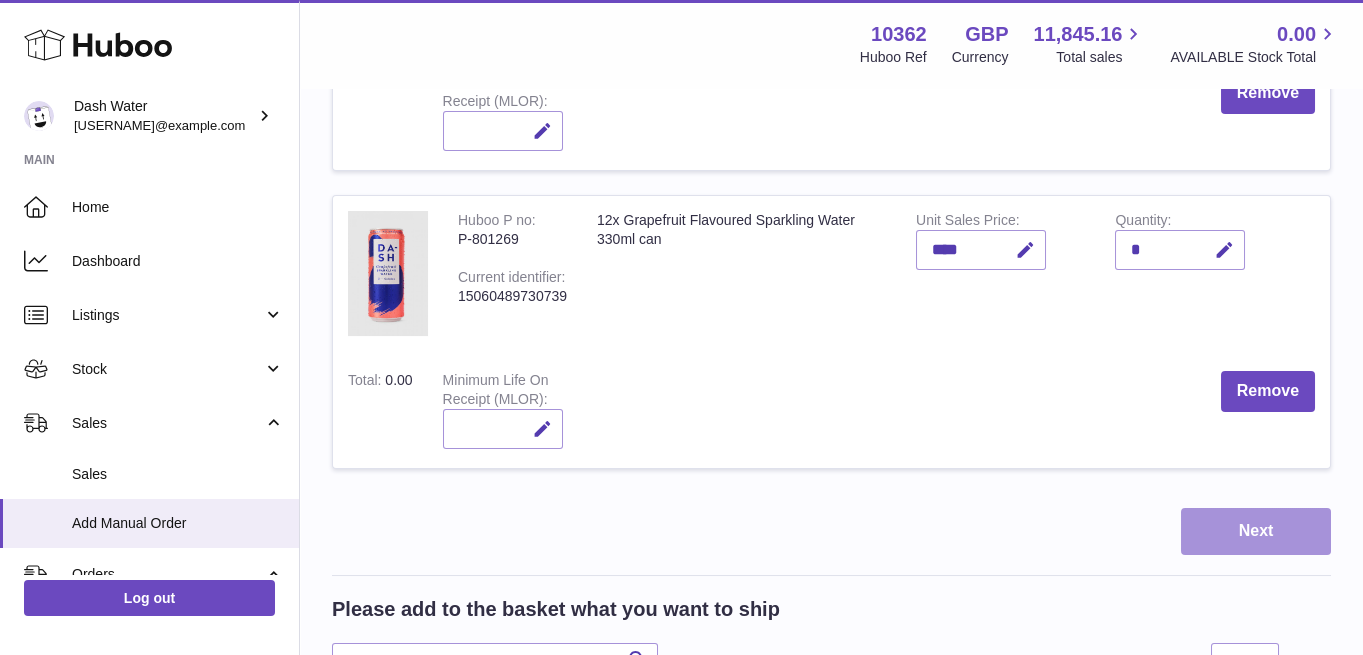 click on "Next" at bounding box center [1256, 531] 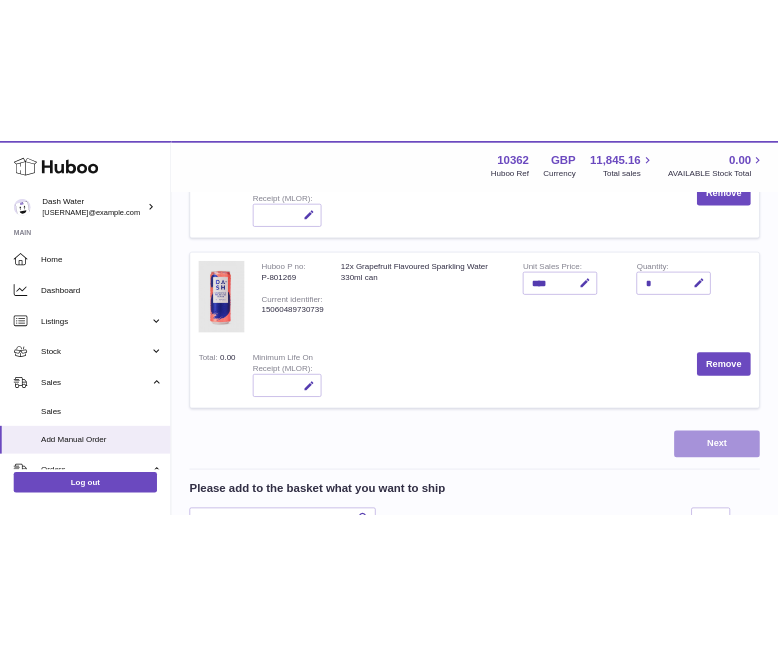 scroll, scrollTop: 0, scrollLeft: 0, axis: both 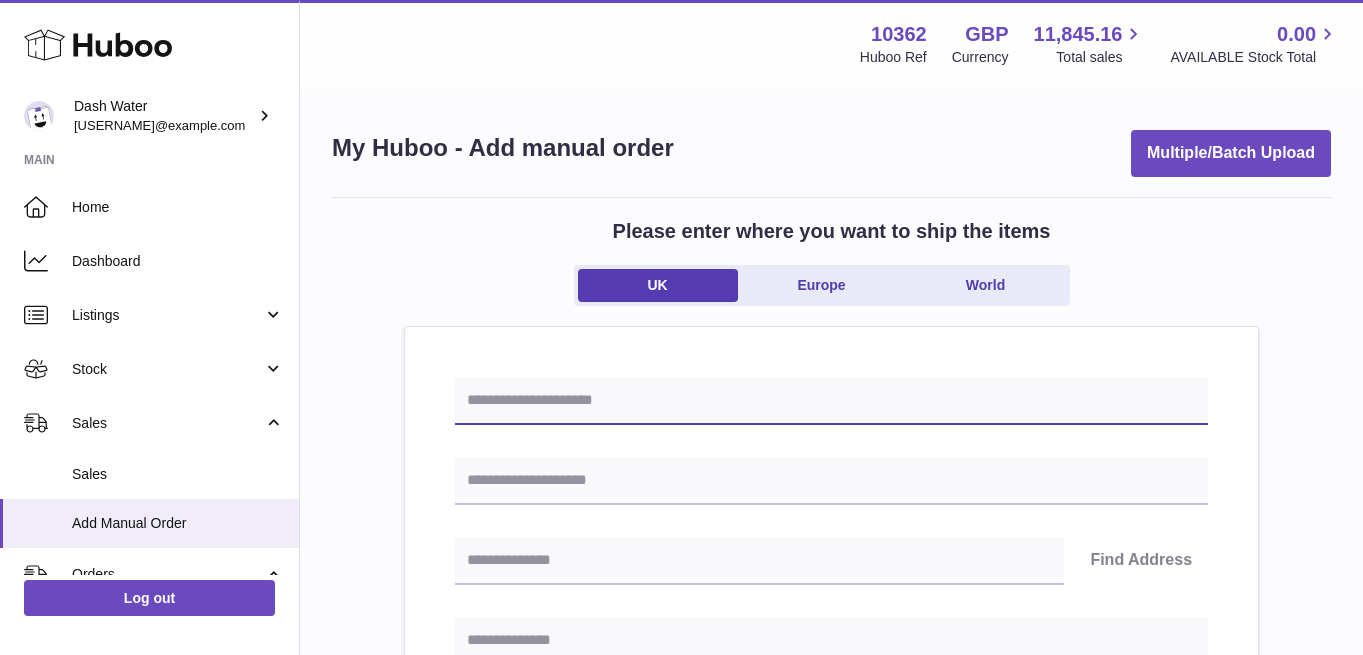 click at bounding box center [831, 401] 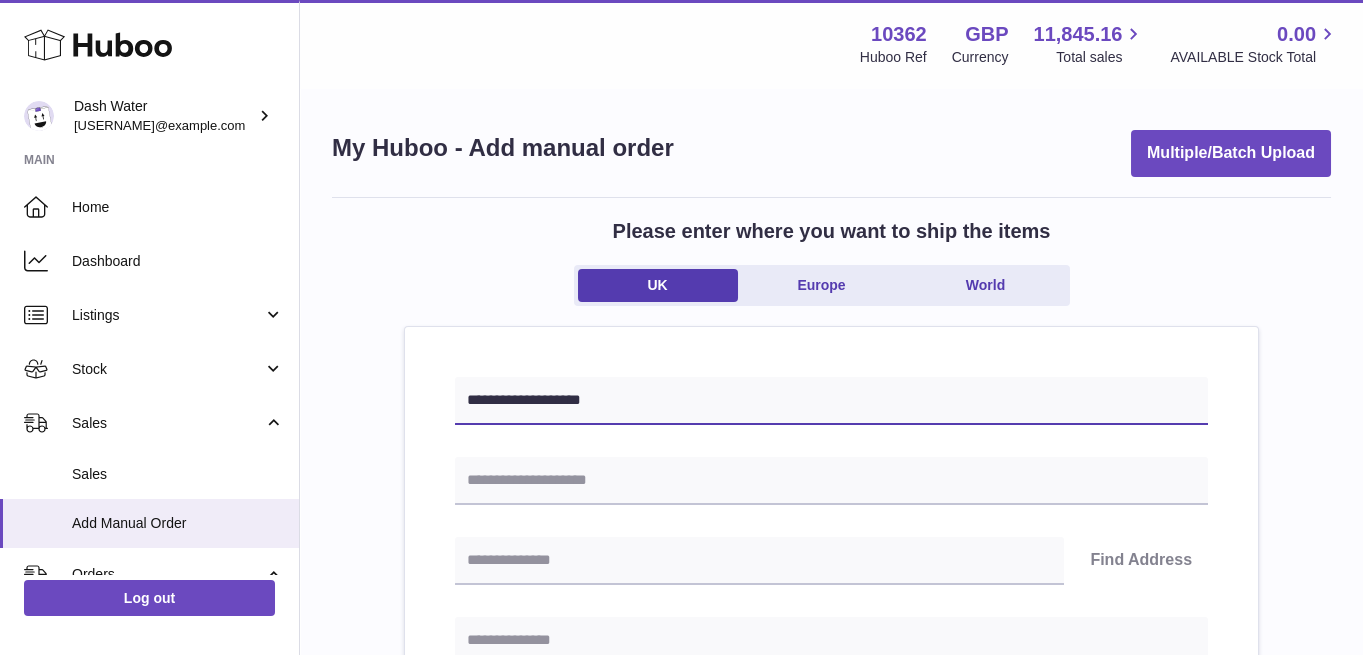type on "**********" 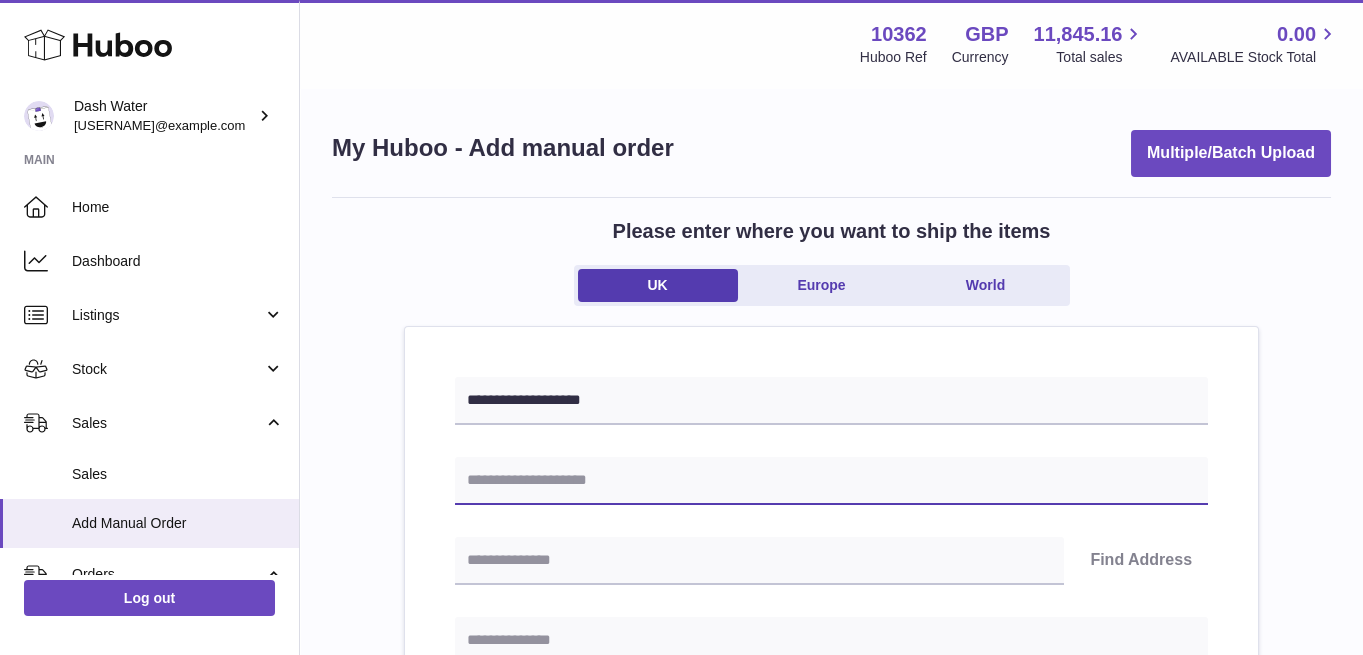 click at bounding box center (831, 481) 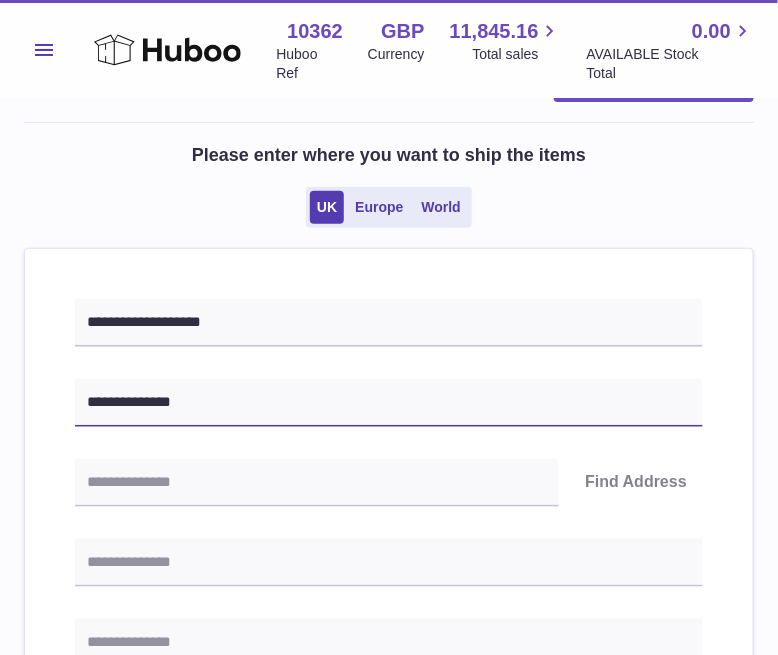 scroll, scrollTop: 111, scrollLeft: 0, axis: vertical 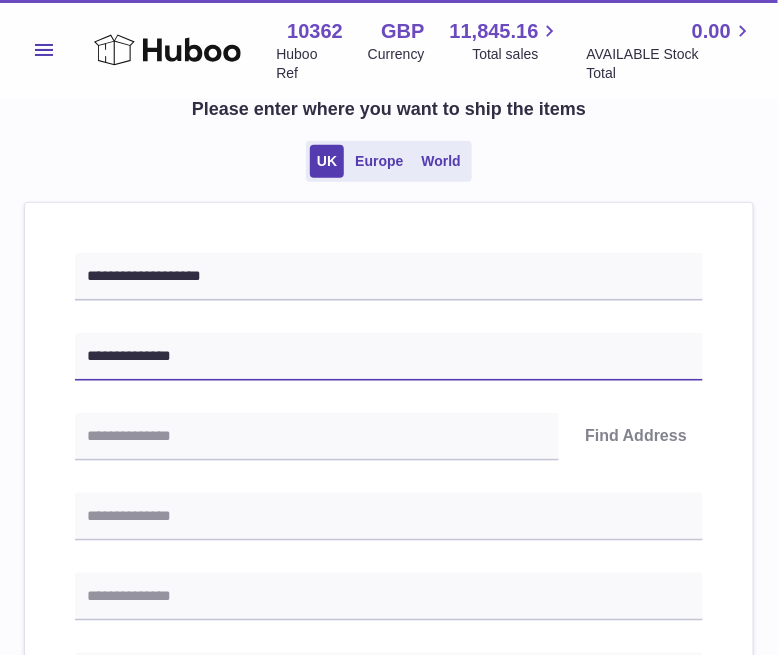 type on "**********" 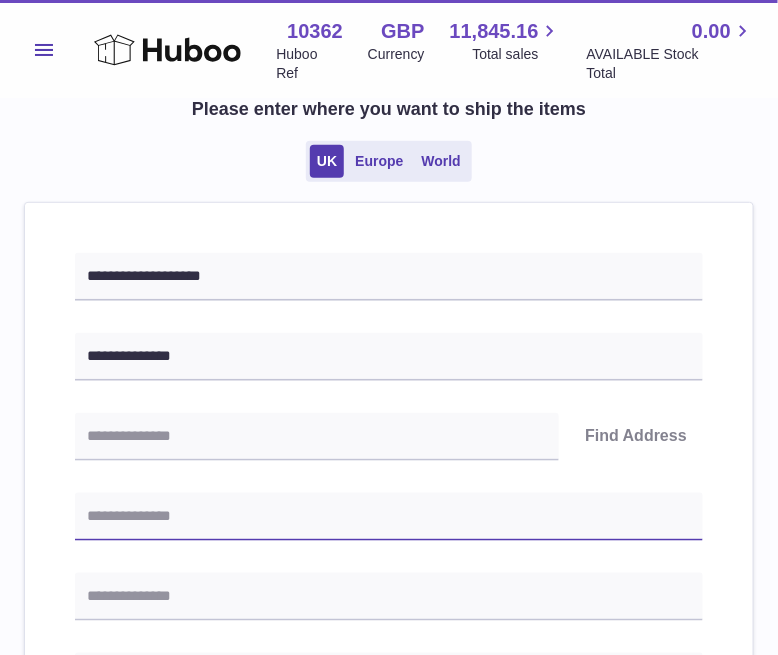 click at bounding box center [389, 517] 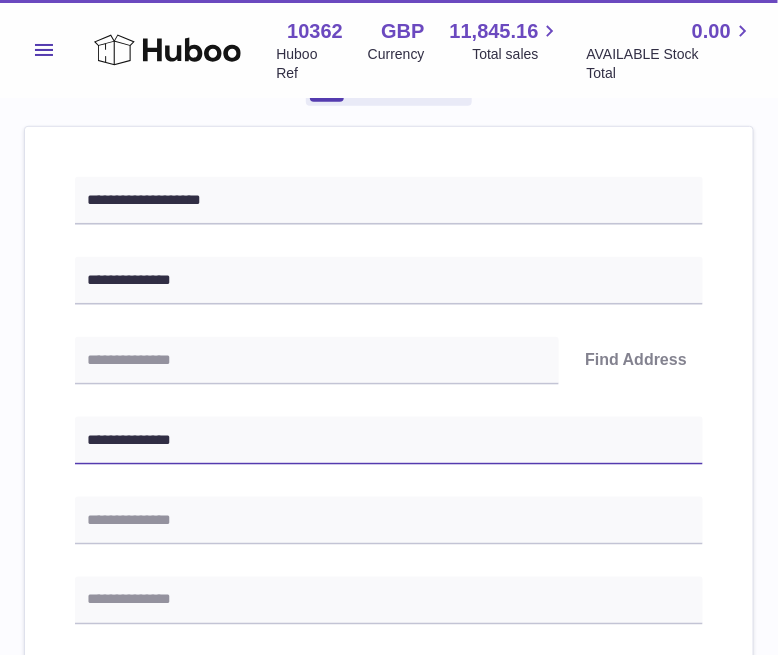 scroll, scrollTop: 333, scrollLeft: 0, axis: vertical 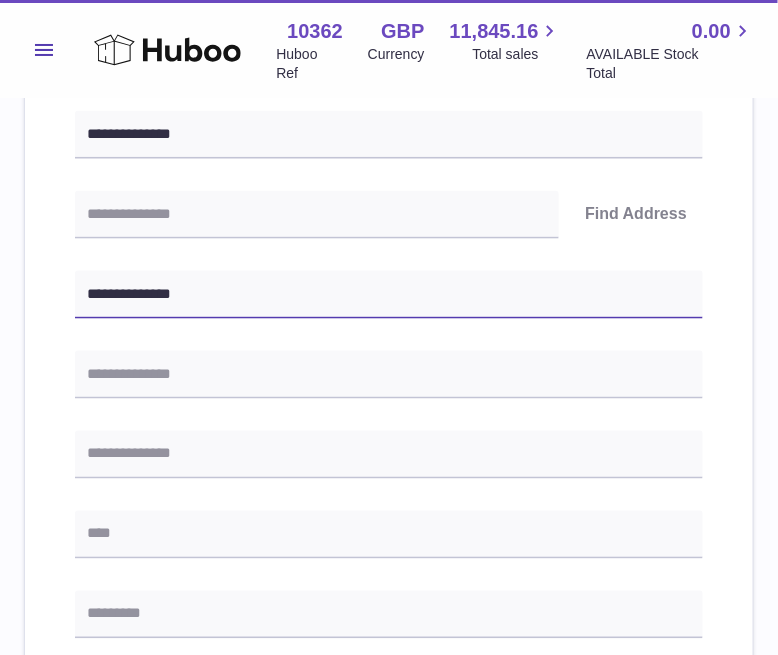 type on "**********" 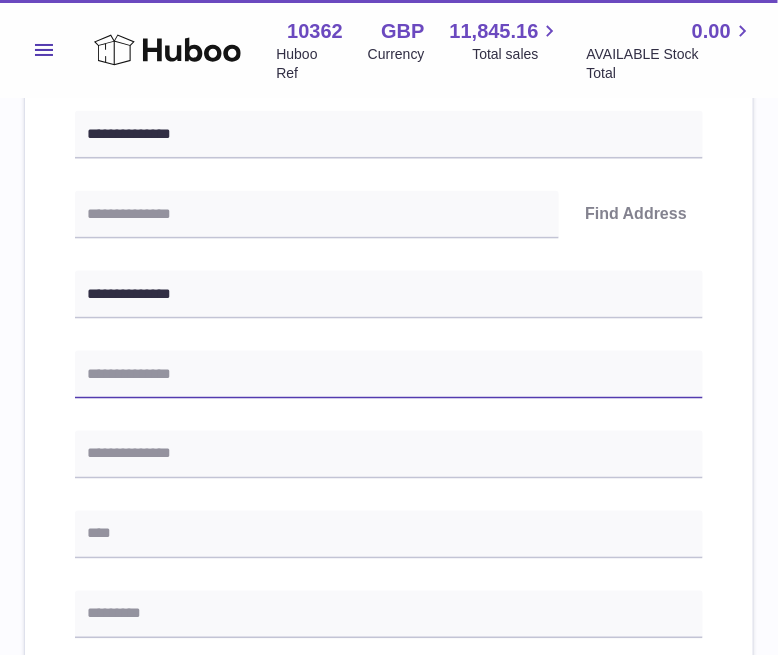 click at bounding box center [389, 375] 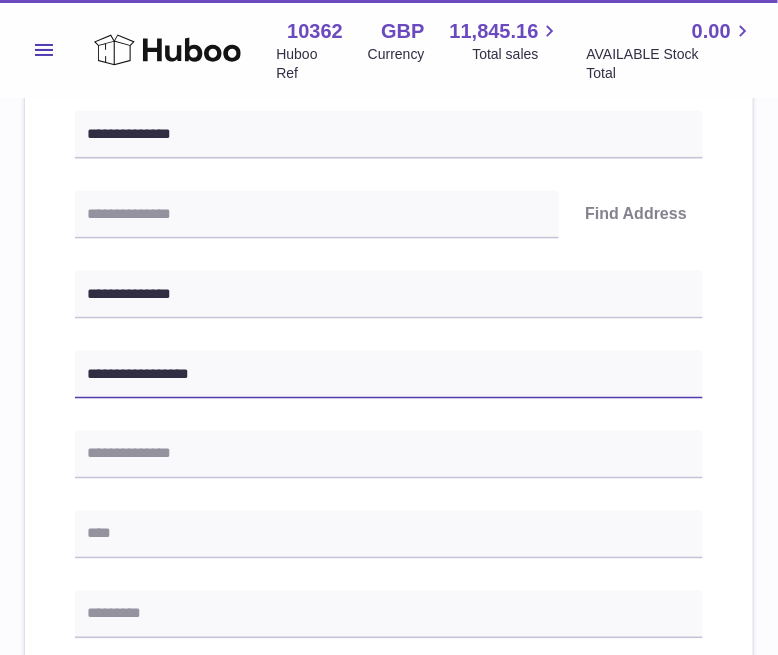 type on "**********" 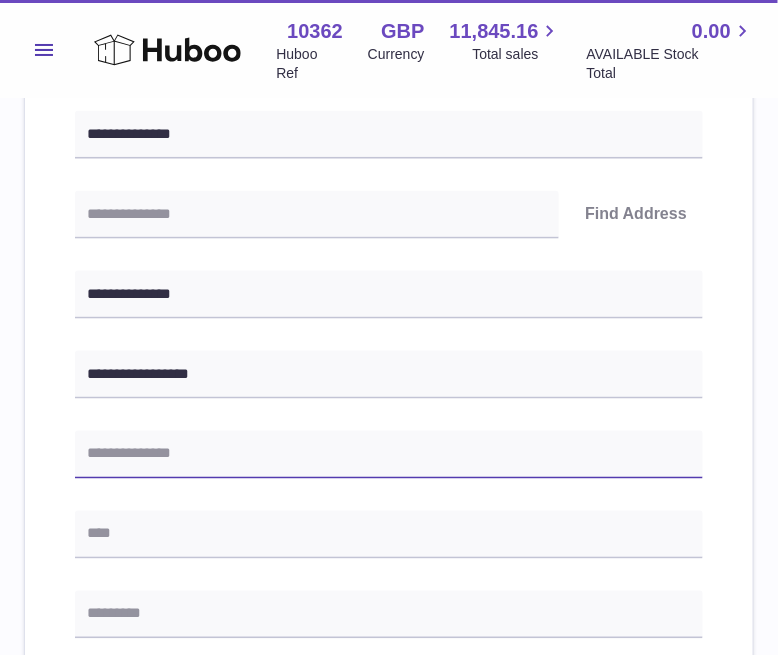 click at bounding box center (389, 455) 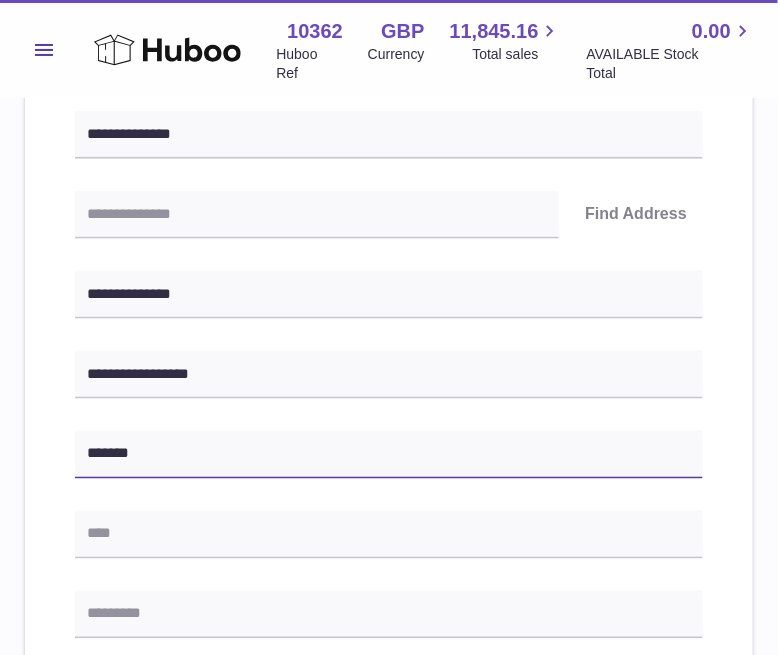 type on "*******" 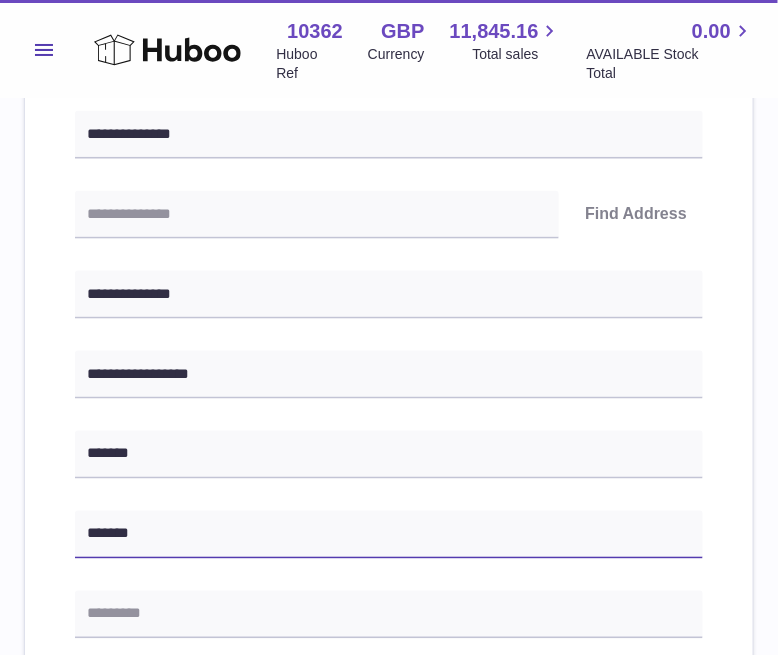type on "*******" 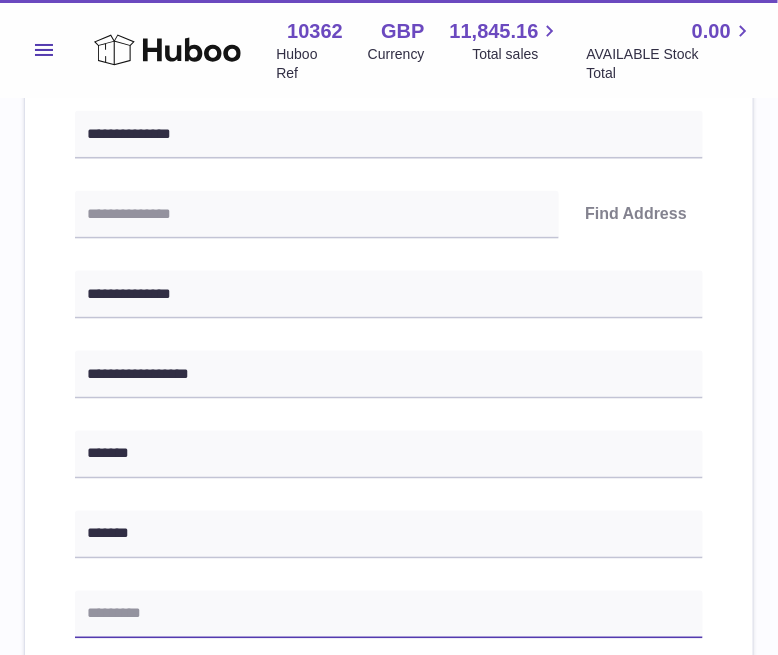 click at bounding box center [389, 615] 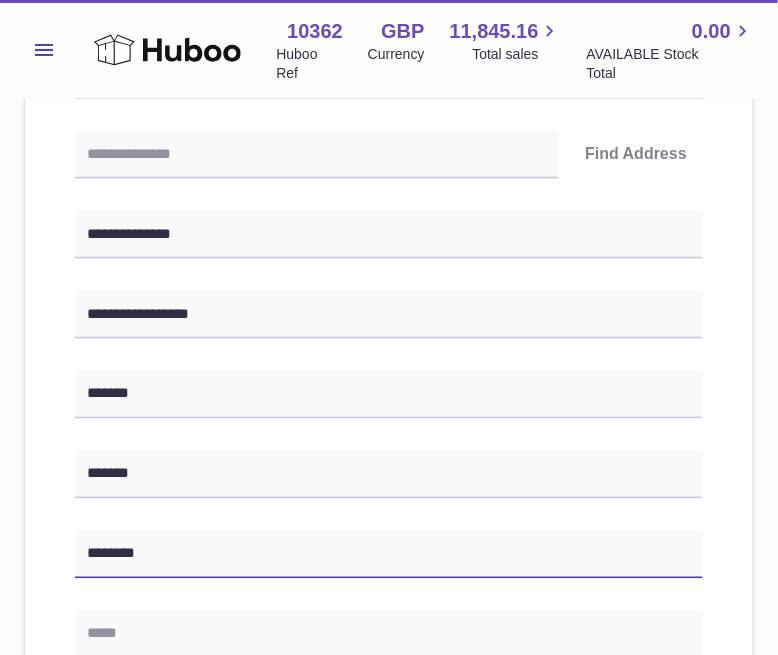 scroll, scrollTop: 444, scrollLeft: 0, axis: vertical 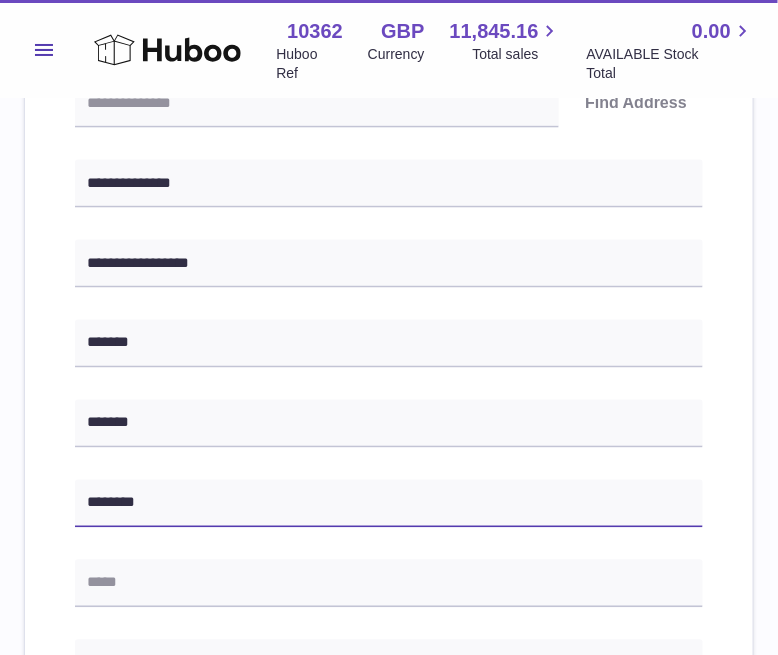 type on "********" 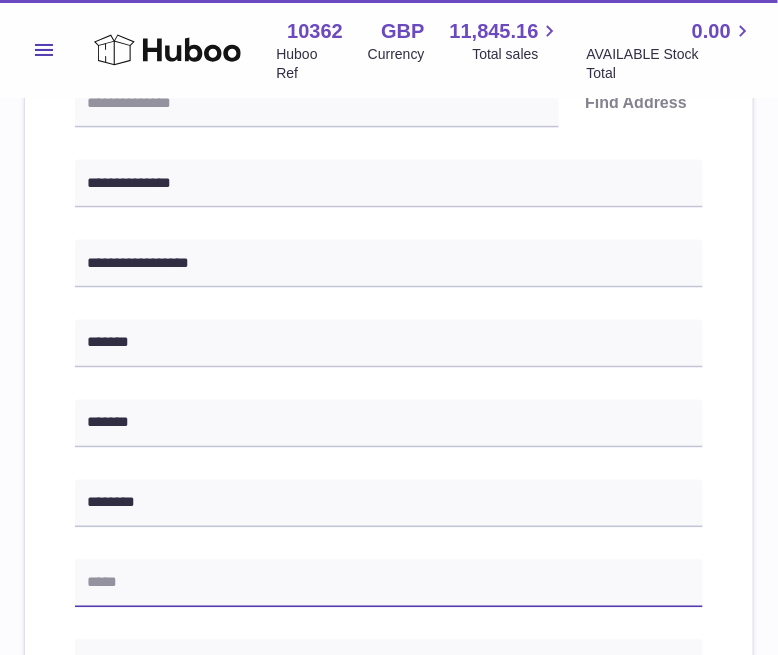 click at bounding box center [389, 584] 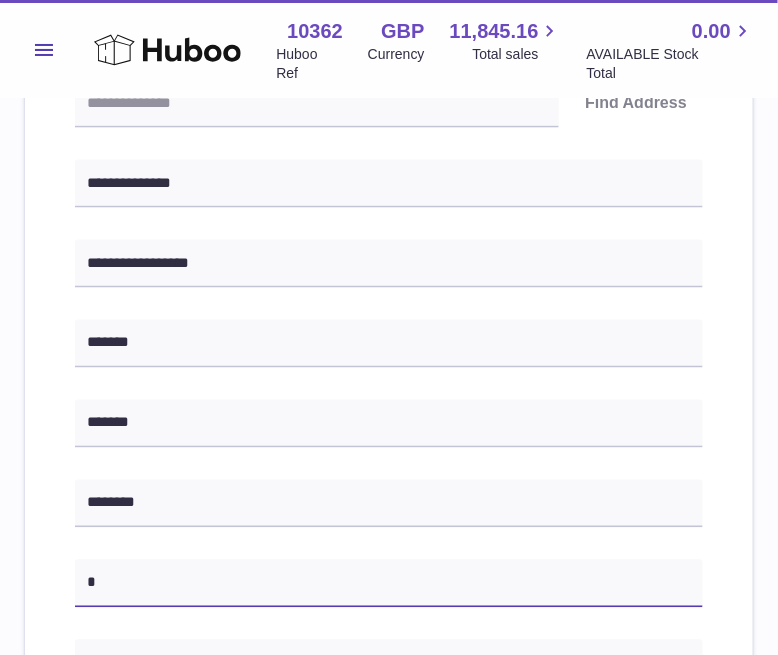 paste on "**********" 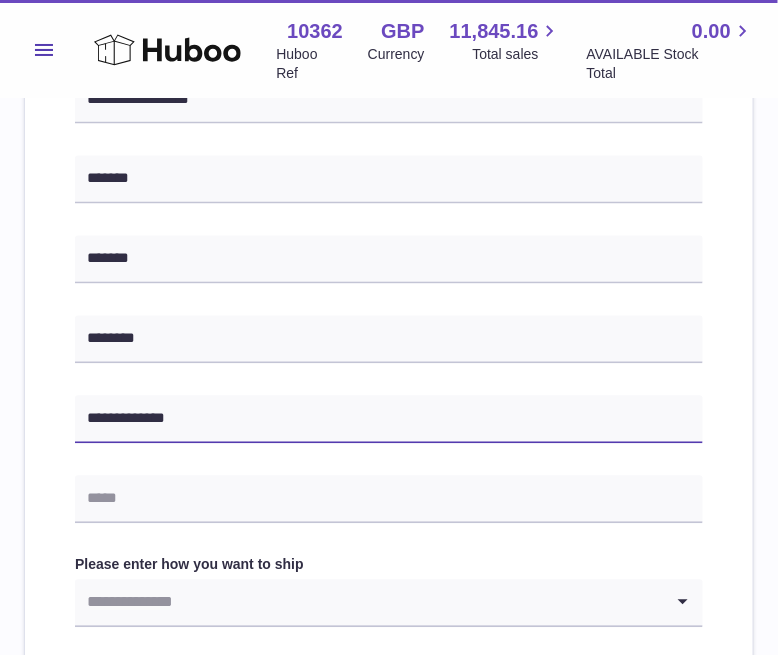 scroll, scrollTop: 666, scrollLeft: 0, axis: vertical 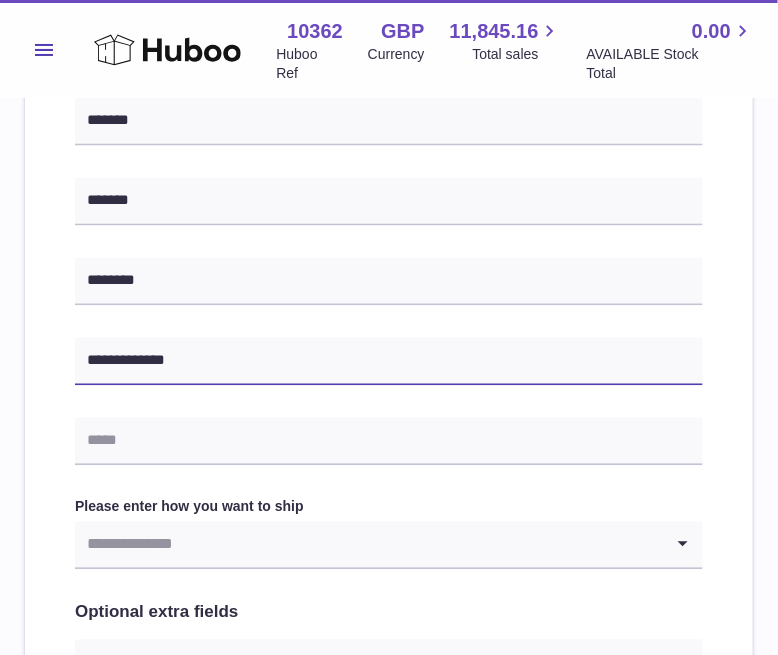 type on "**********" 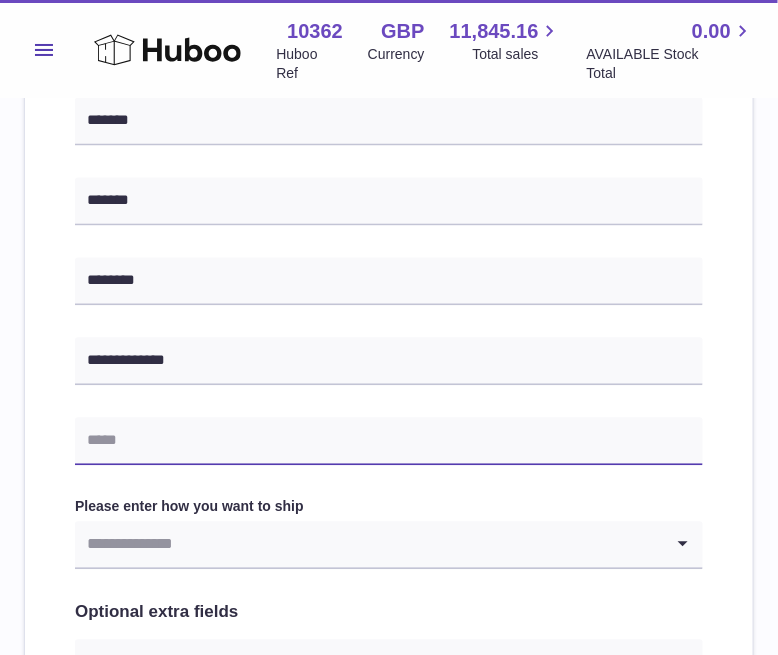 click at bounding box center [389, 442] 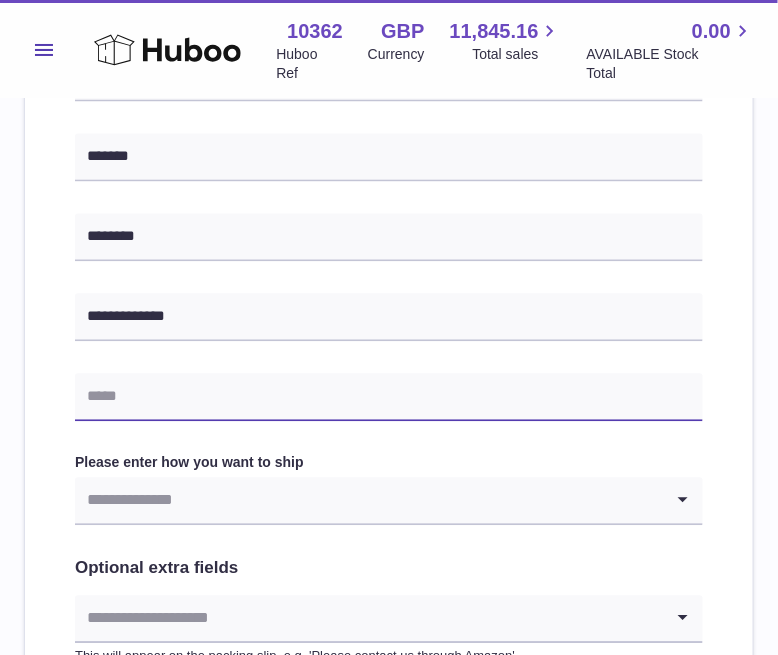 scroll, scrollTop: 777, scrollLeft: 0, axis: vertical 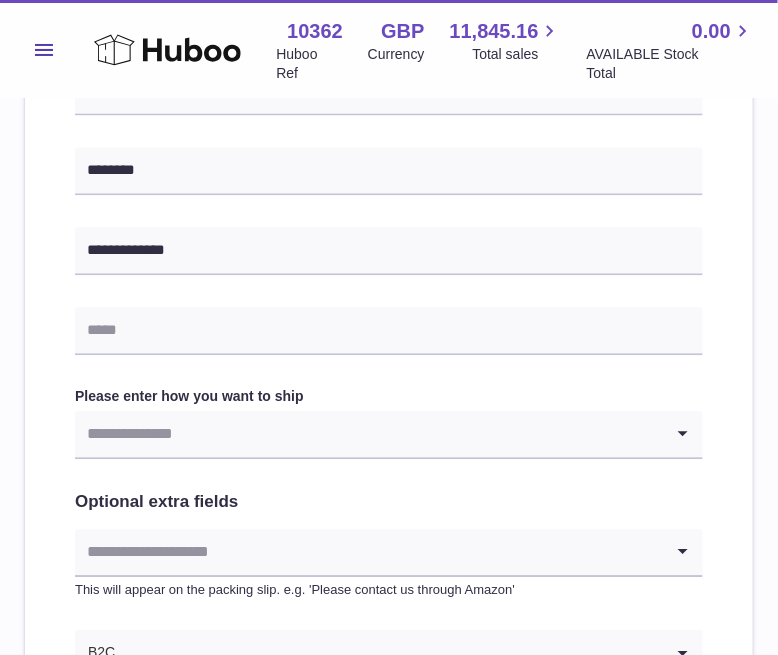 click at bounding box center [369, 434] 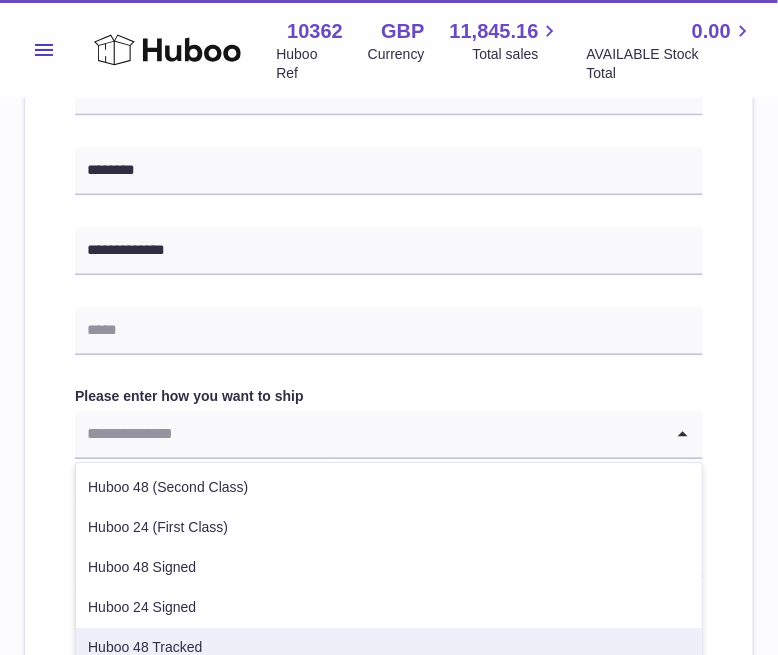 click on "Huboo 48 Tracked" at bounding box center (389, 648) 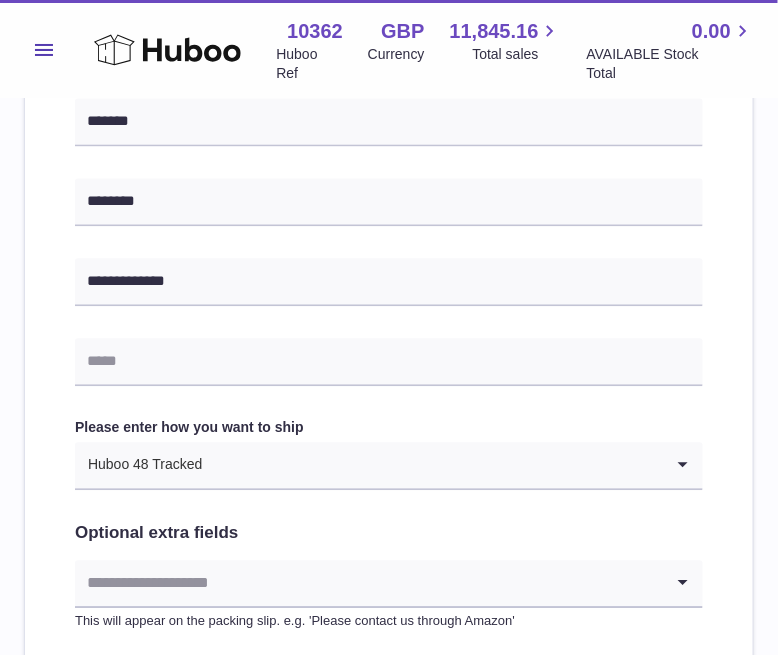 scroll, scrollTop: 1079, scrollLeft: 0, axis: vertical 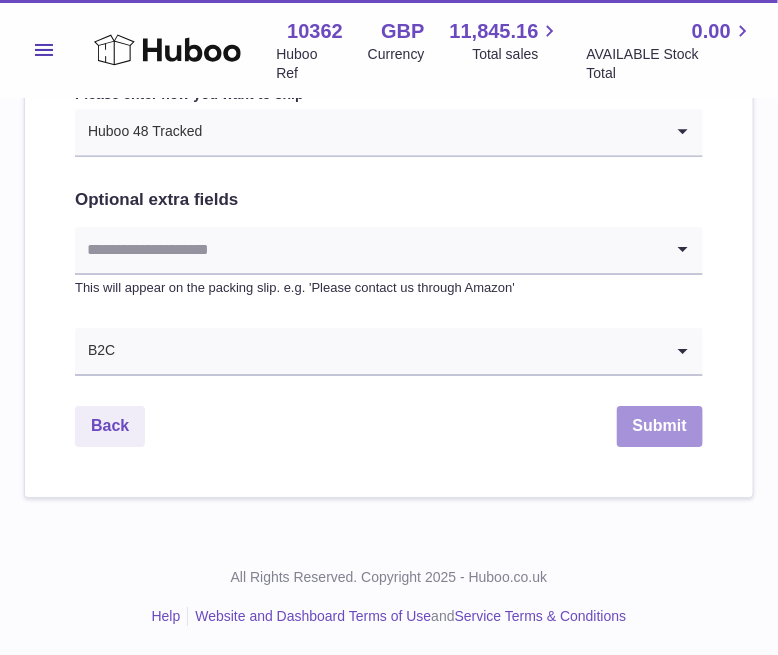click on "Submit" at bounding box center [660, 426] 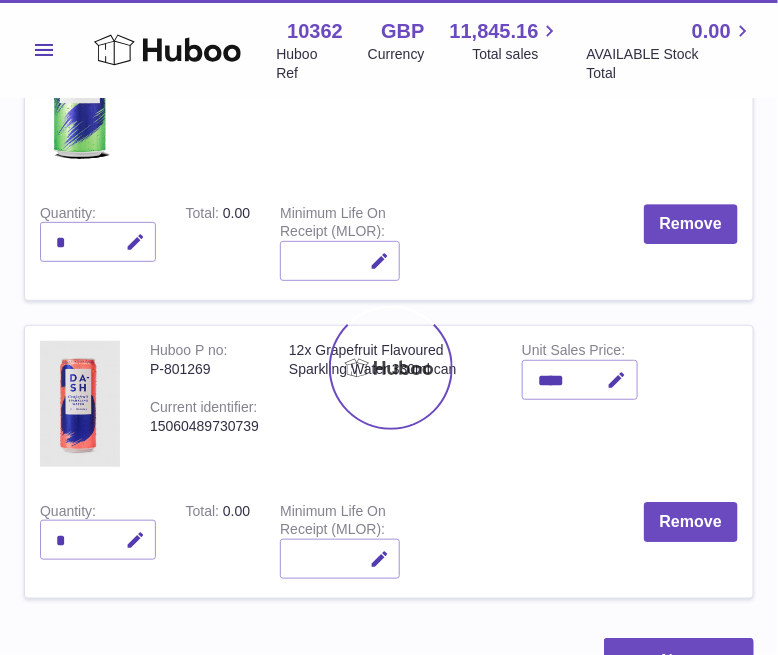 scroll, scrollTop: 0, scrollLeft: 0, axis: both 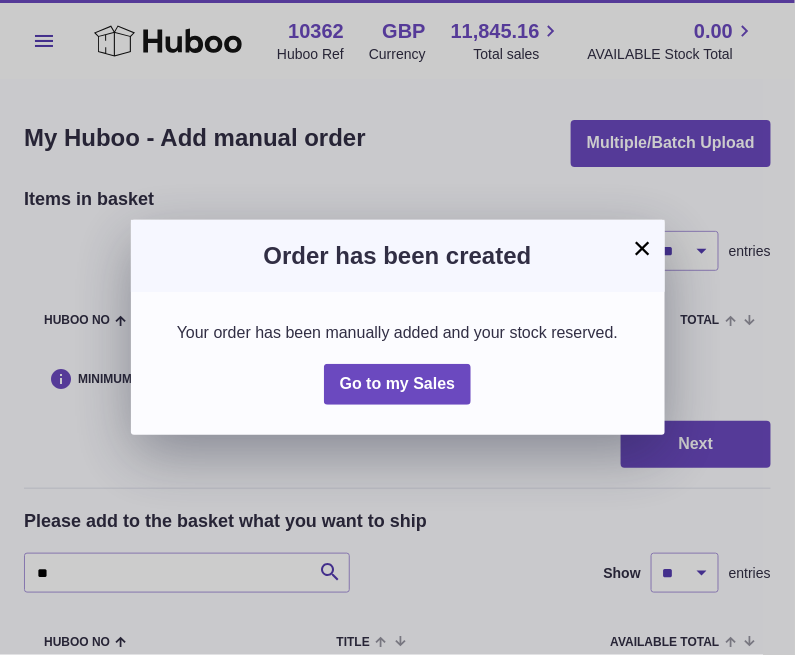 click on "×" at bounding box center [643, 248] 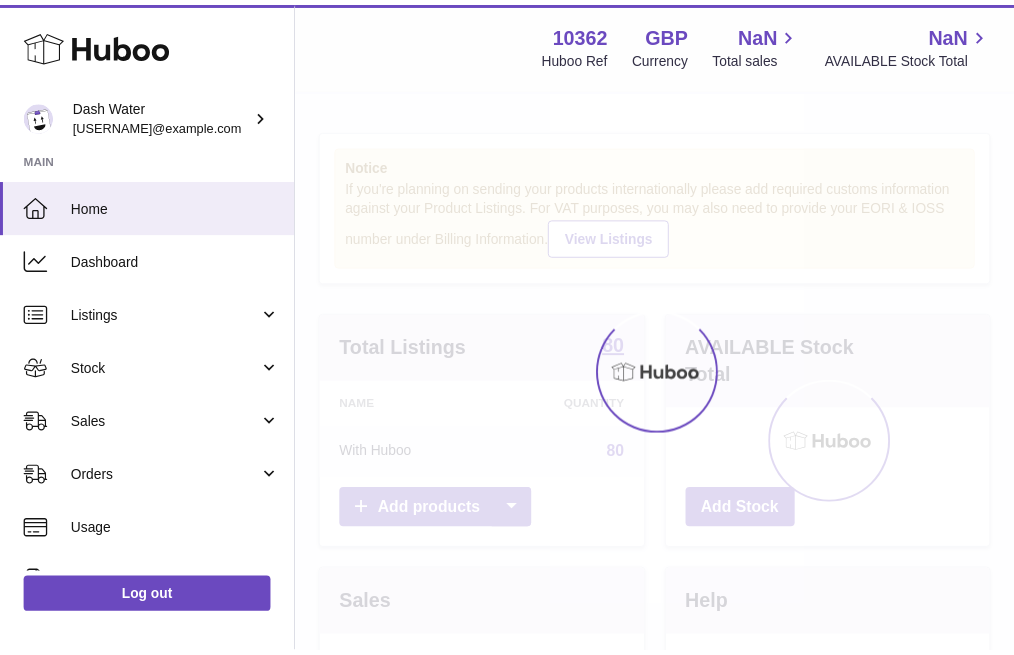 scroll, scrollTop: 0, scrollLeft: 0, axis: both 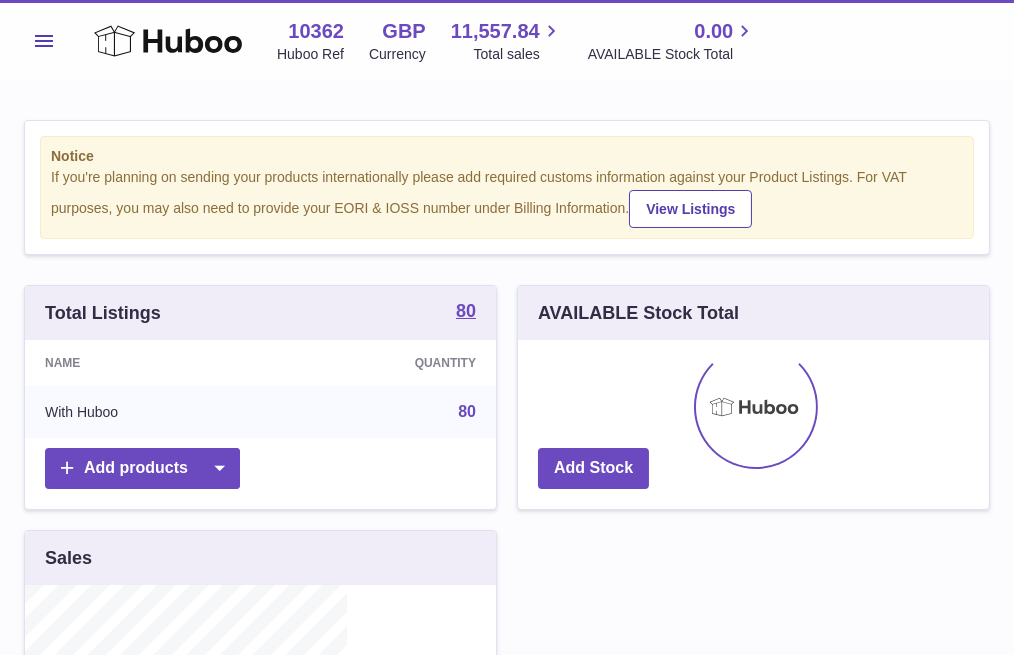 click on "Stock" at bounding box center [-133, 369] 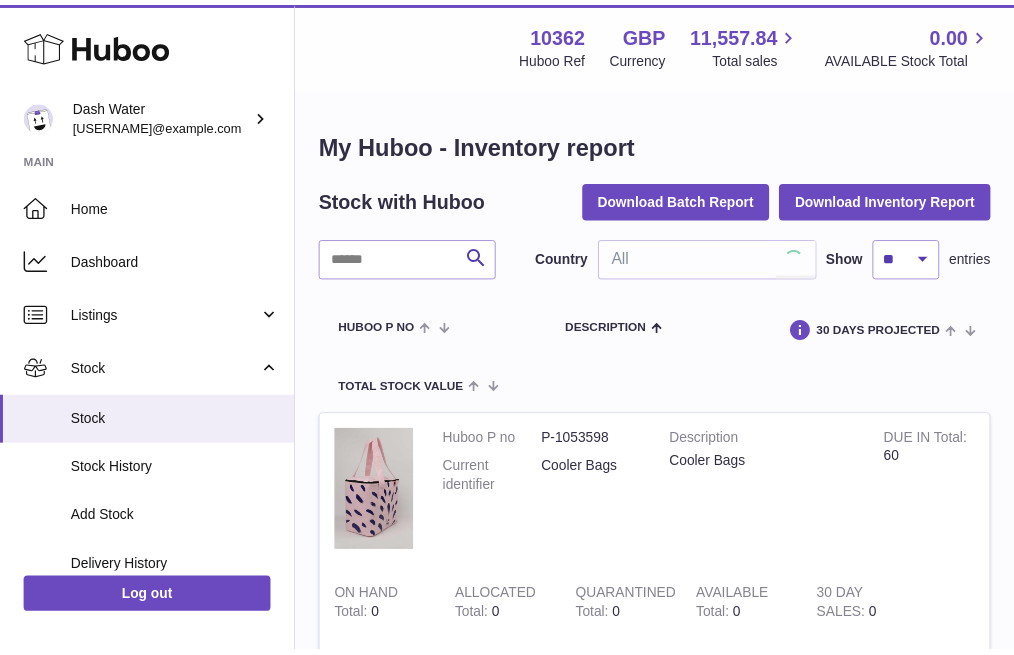 scroll, scrollTop: 111, scrollLeft: 0, axis: vertical 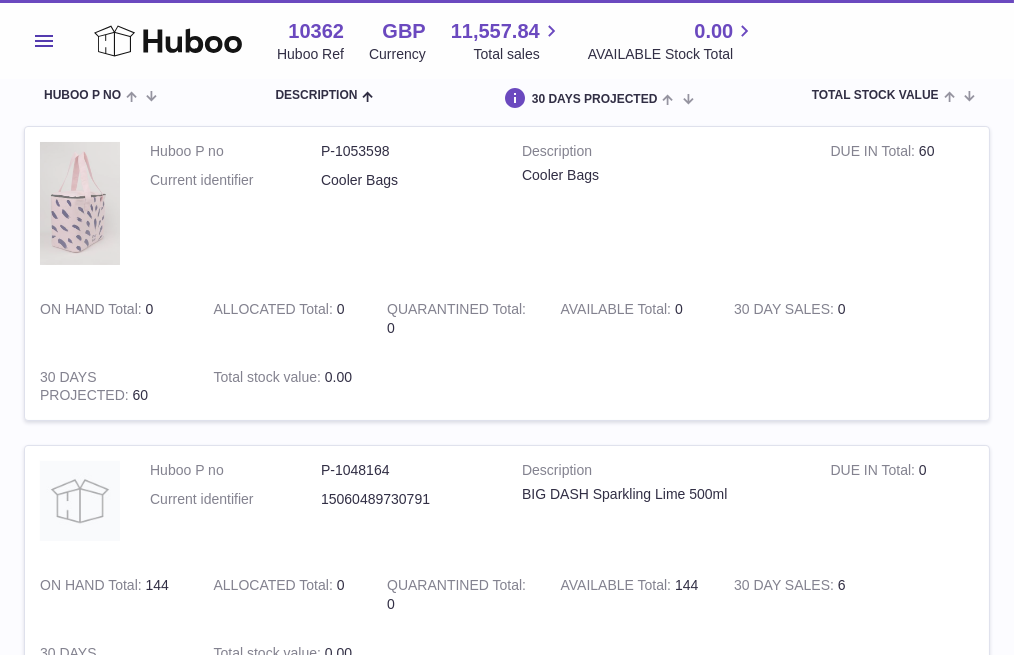 click at bounding box center [80, 203] 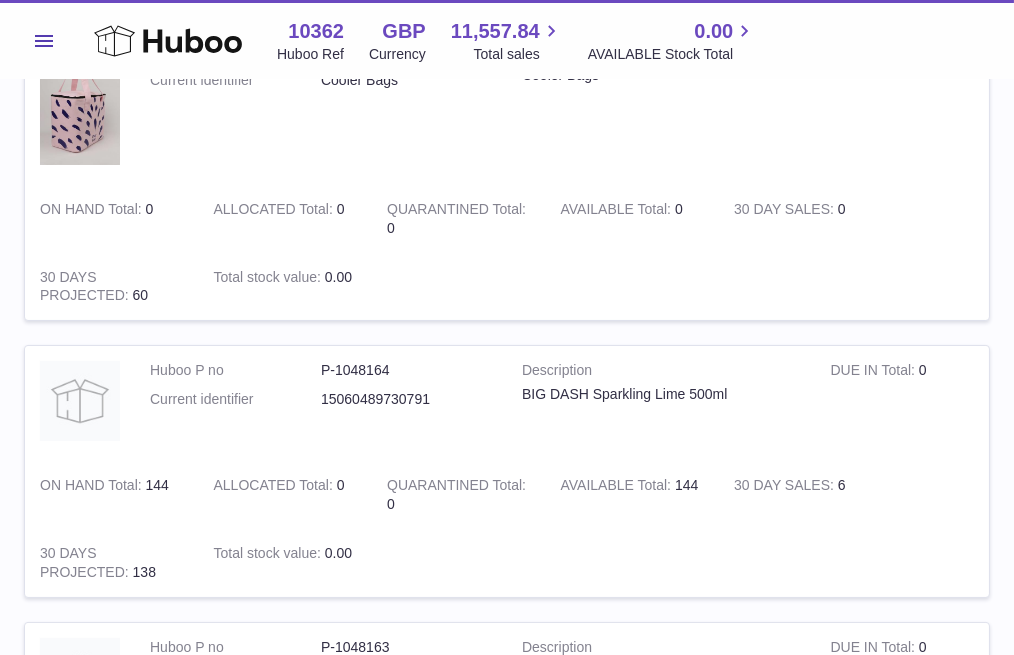 scroll, scrollTop: 111, scrollLeft: 0, axis: vertical 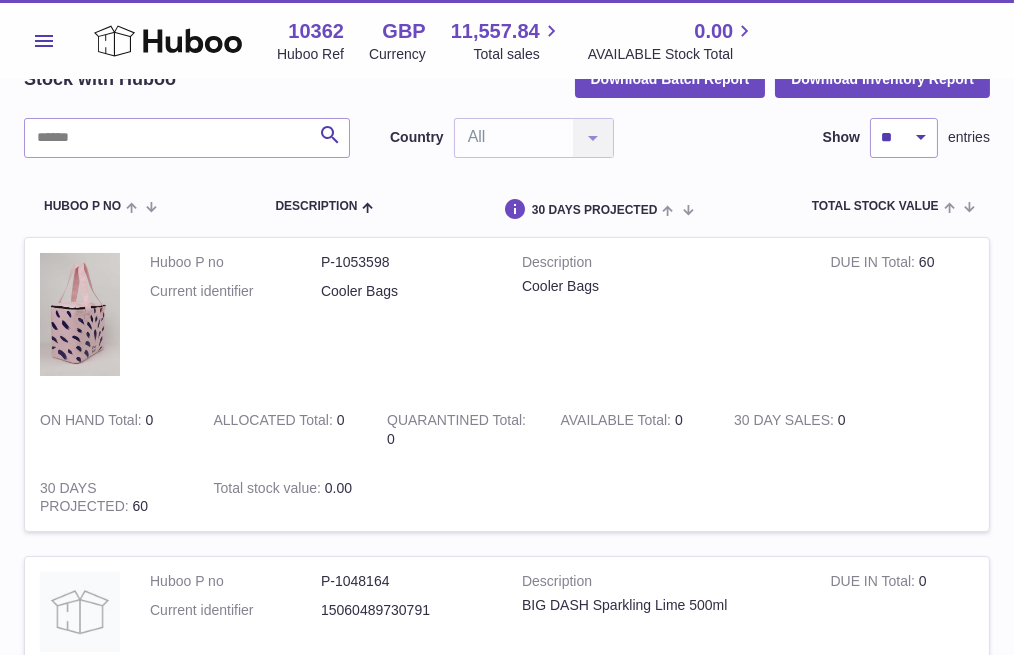 click on "Sales" at bounding box center (-151, 445) 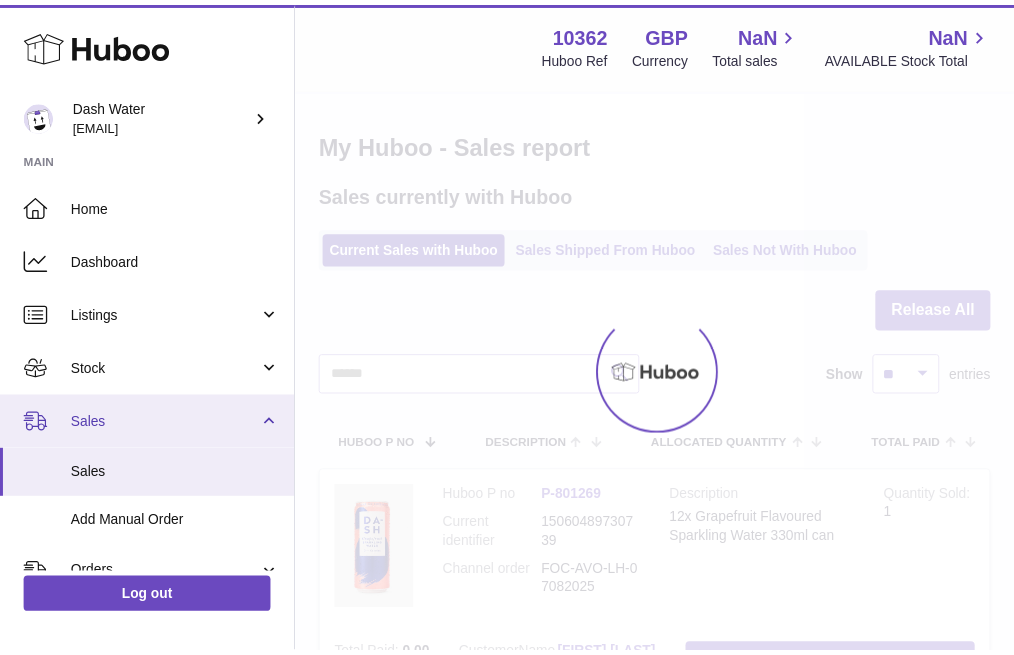 scroll, scrollTop: 0, scrollLeft: 0, axis: both 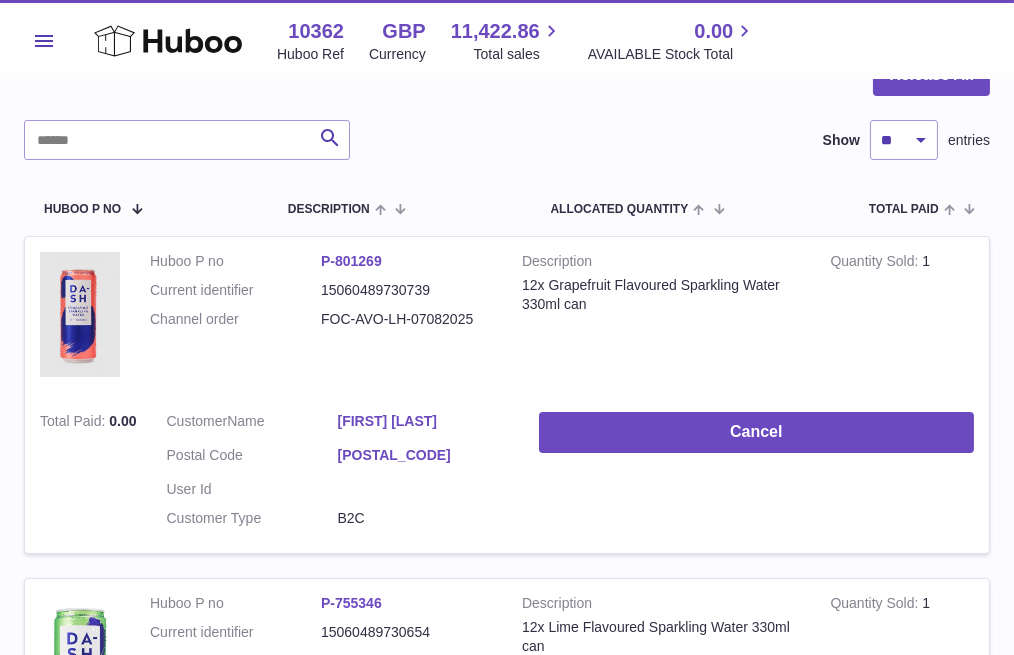 click on "Add Manual Order" at bounding box center (-122, 523) 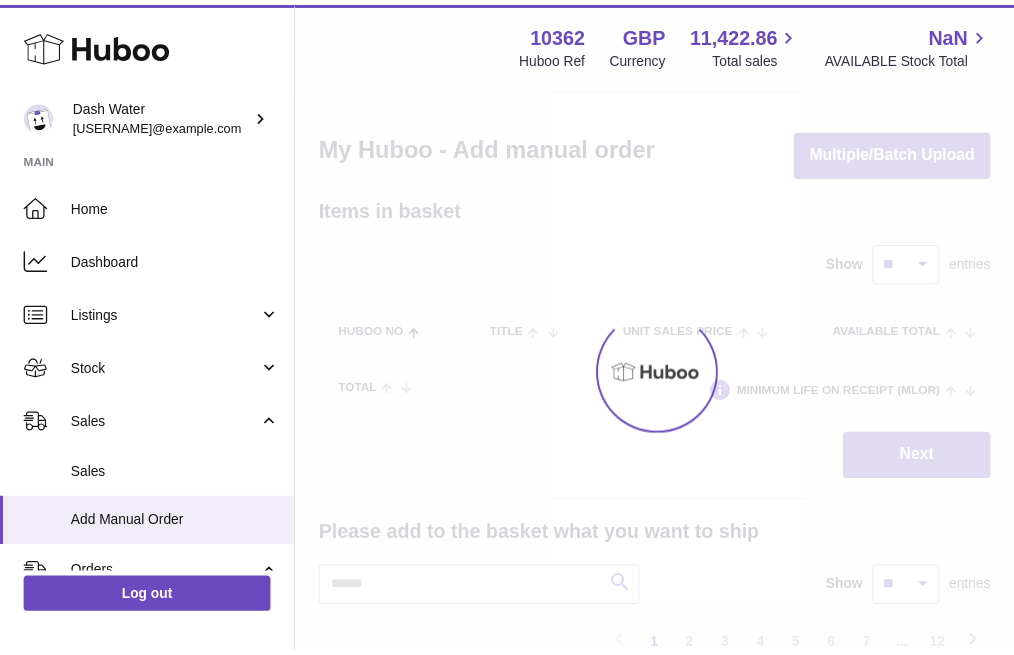 scroll, scrollTop: 0, scrollLeft: 0, axis: both 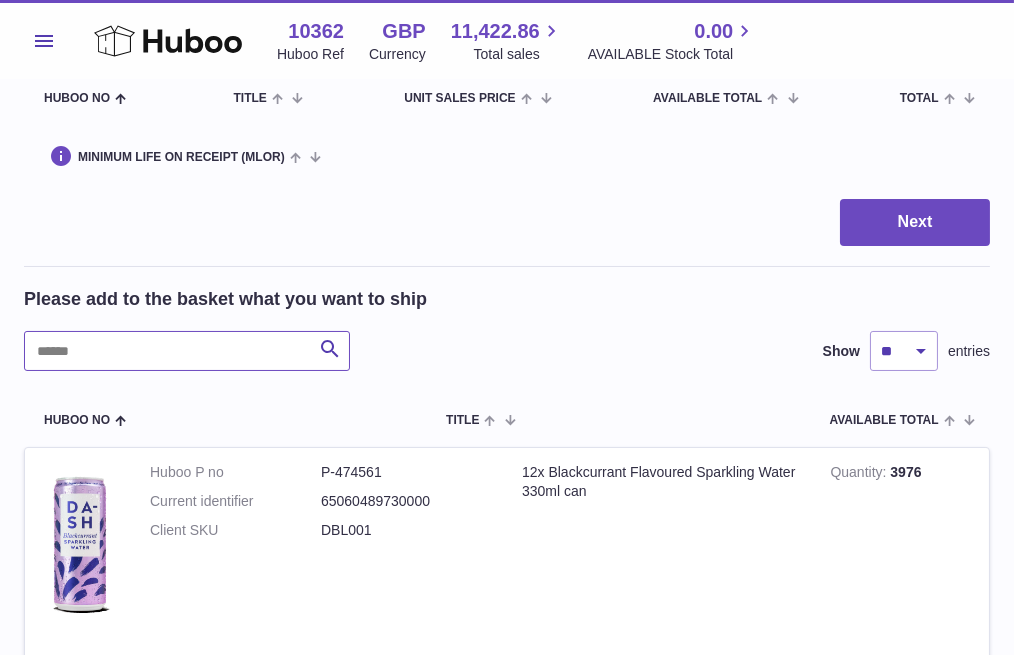 click at bounding box center [187, 351] 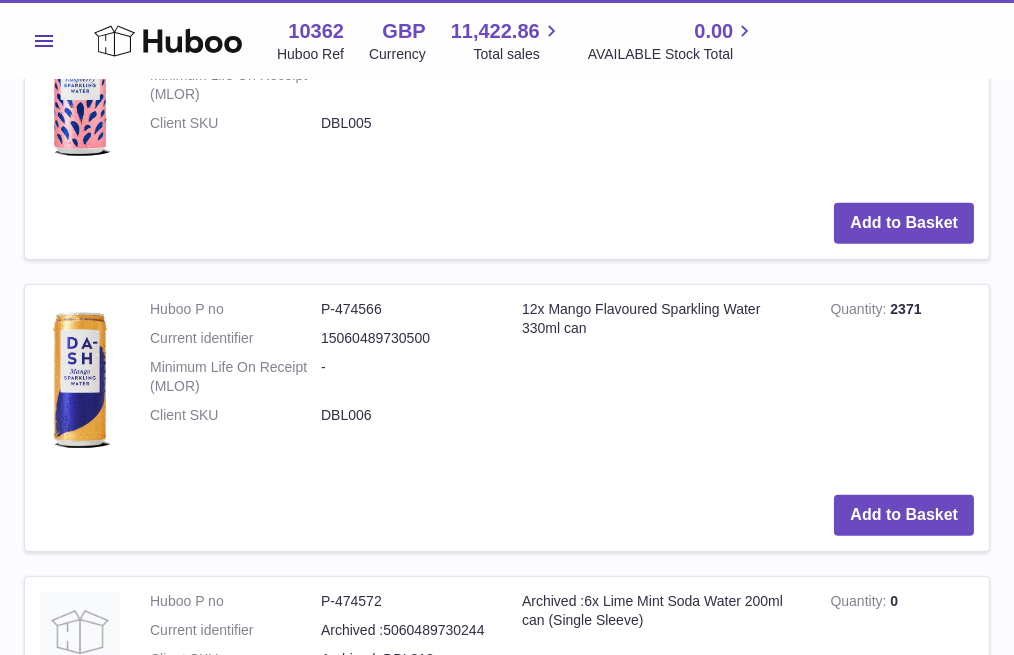 scroll, scrollTop: 1888, scrollLeft: 0, axis: vertical 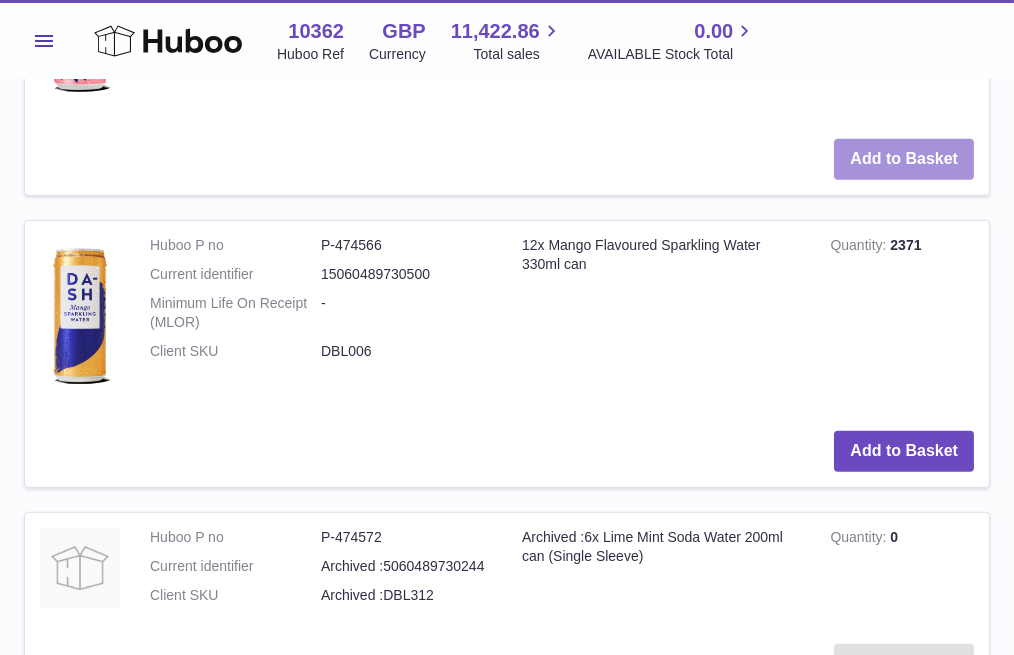 type on "**" 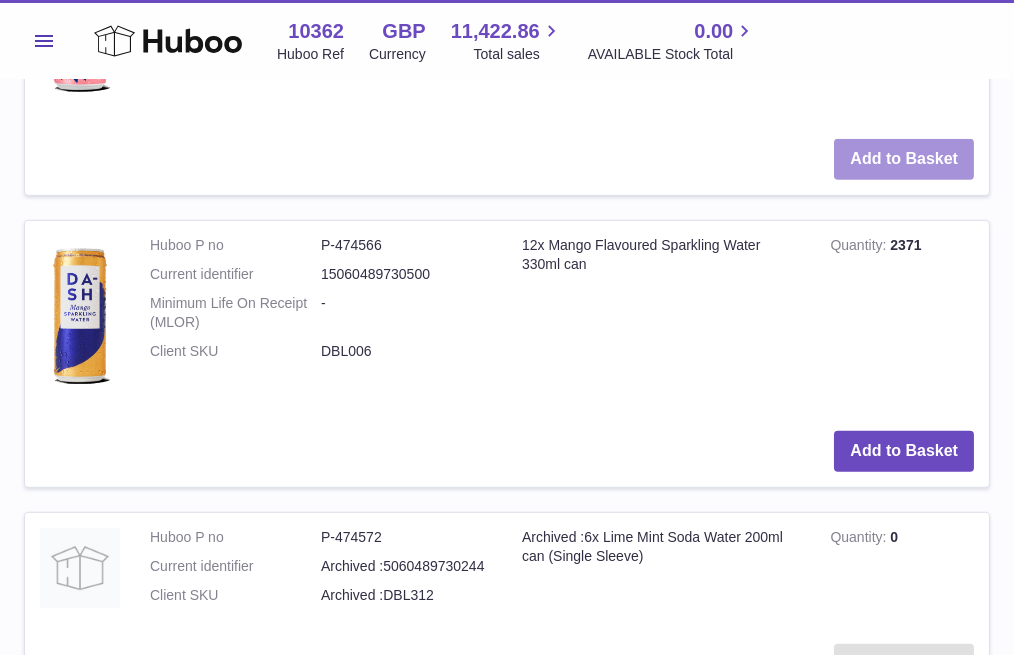 click on "Add to Basket" at bounding box center [904, 159] 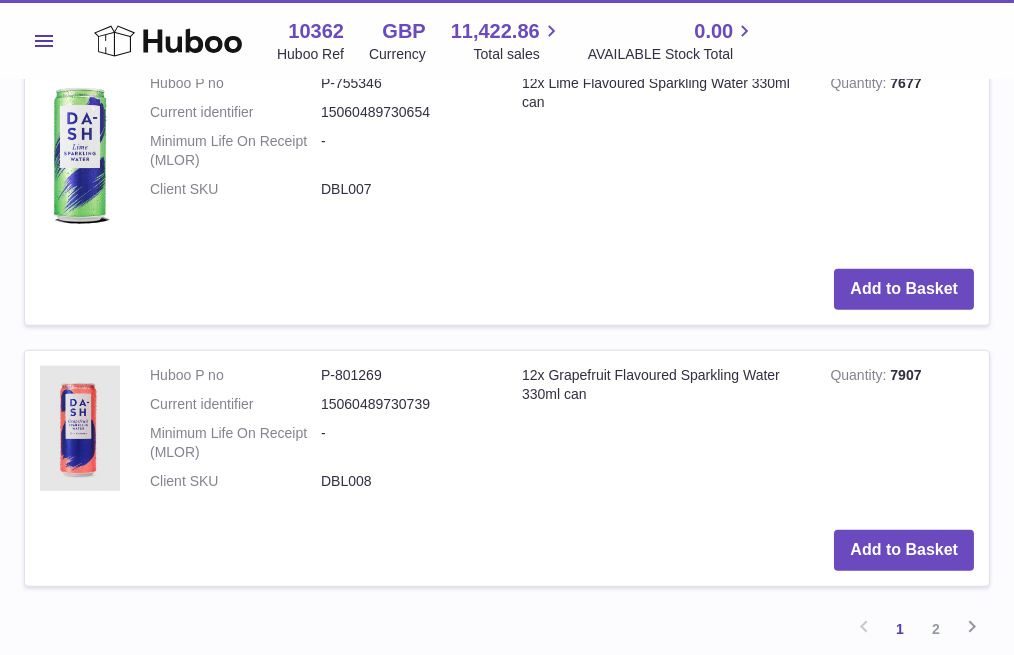 scroll, scrollTop: 3220, scrollLeft: 0, axis: vertical 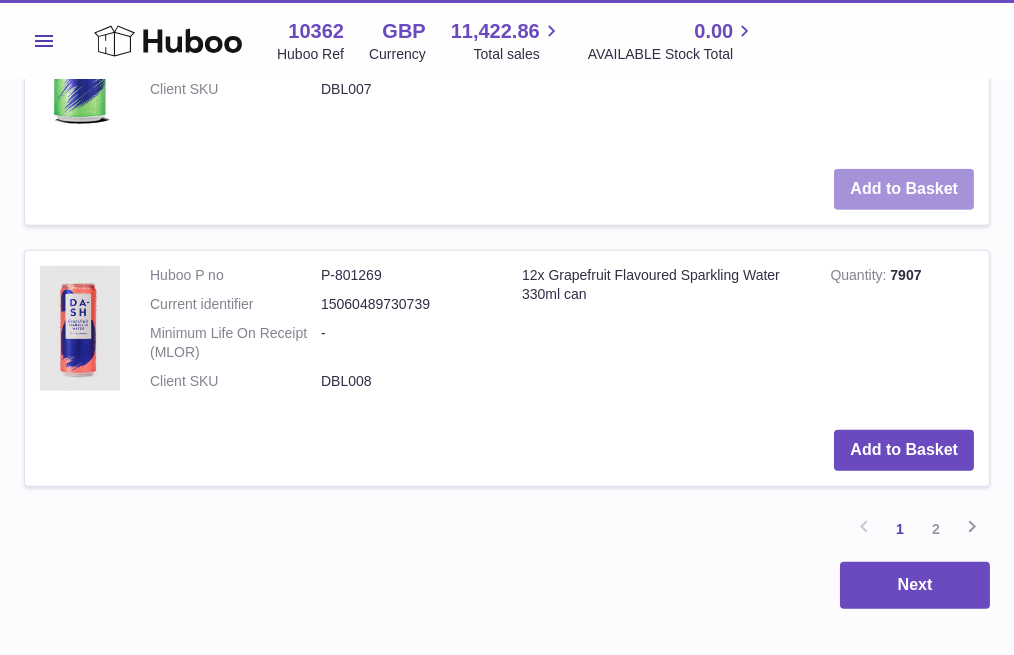 click on "Add to Basket" at bounding box center (904, 189) 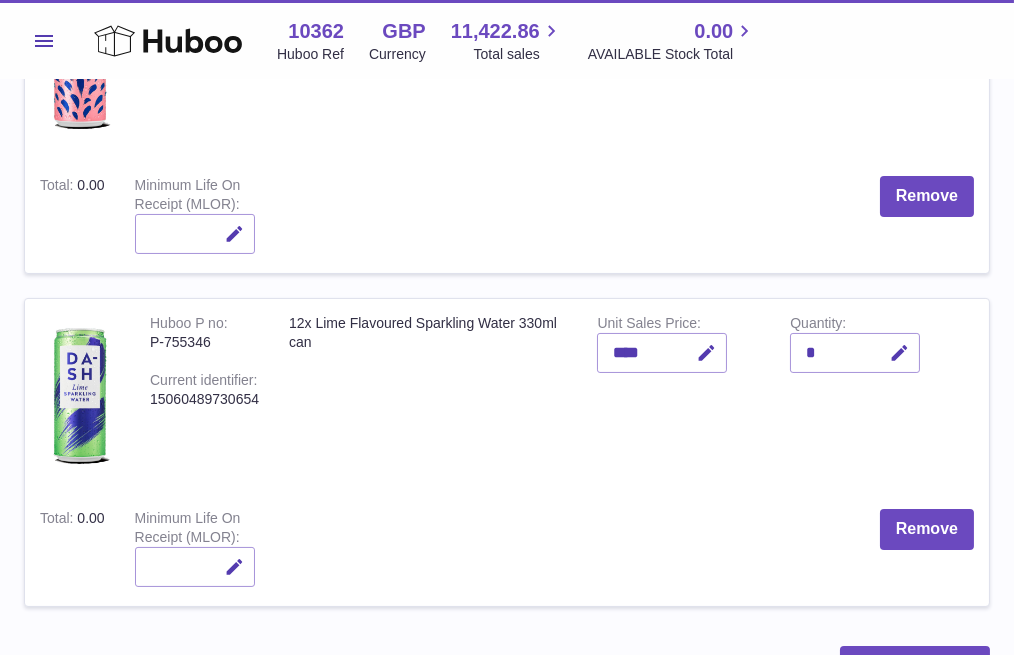 scroll, scrollTop: 627, scrollLeft: 0, axis: vertical 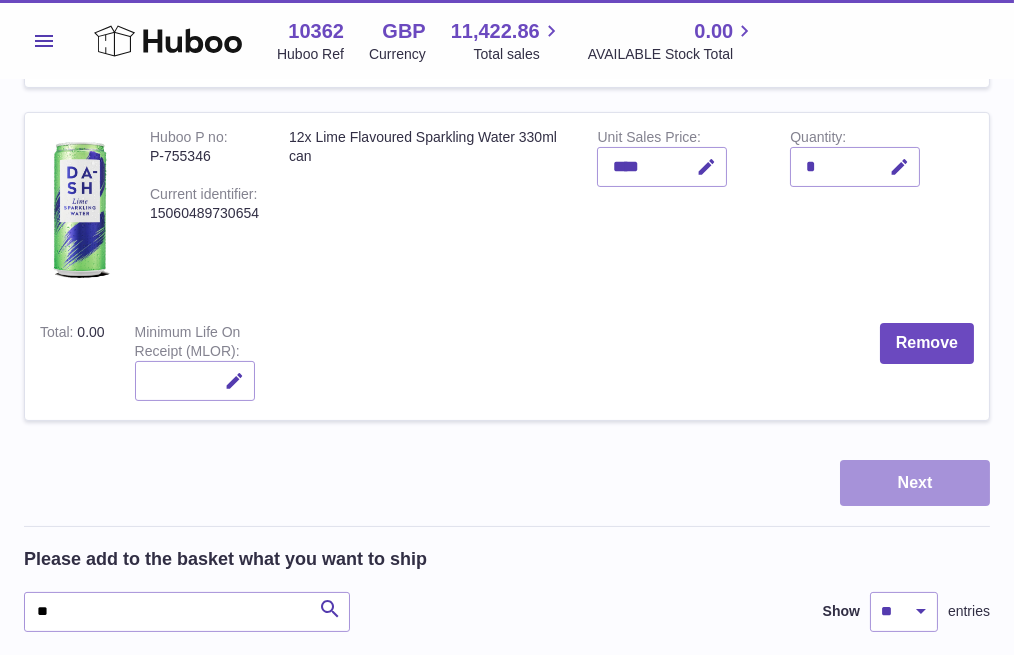 click on "Next" at bounding box center [915, 483] 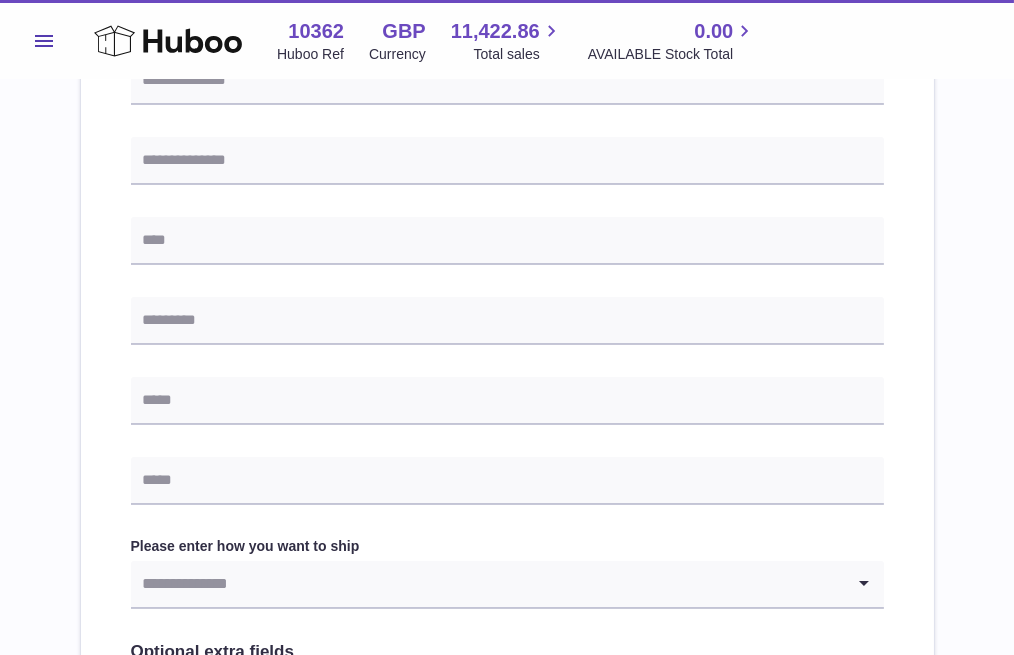 scroll, scrollTop: 0, scrollLeft: 0, axis: both 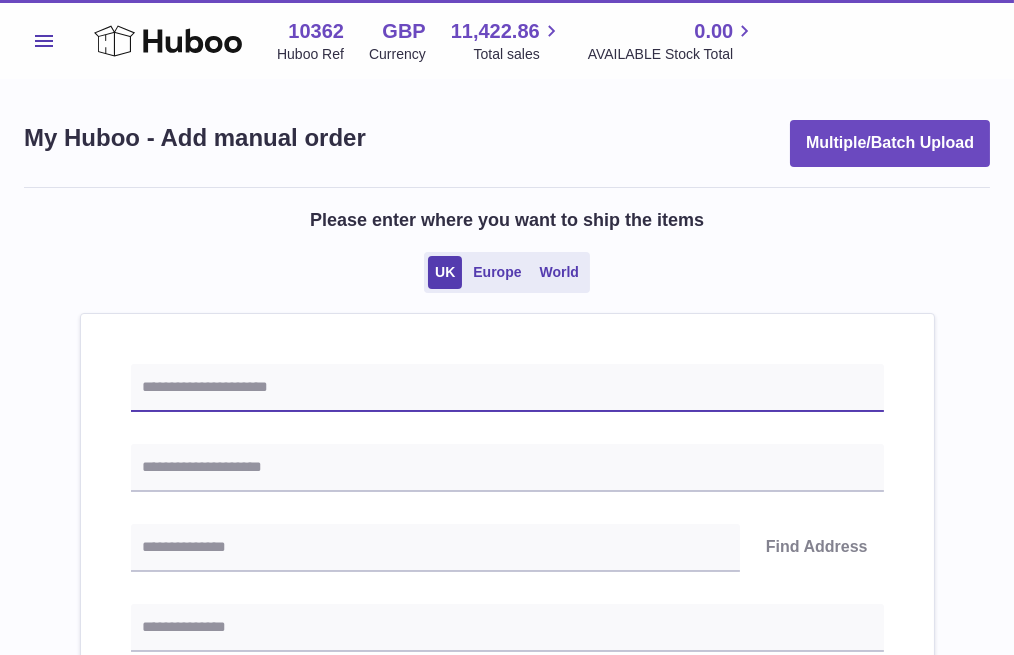 click at bounding box center [507, 388] 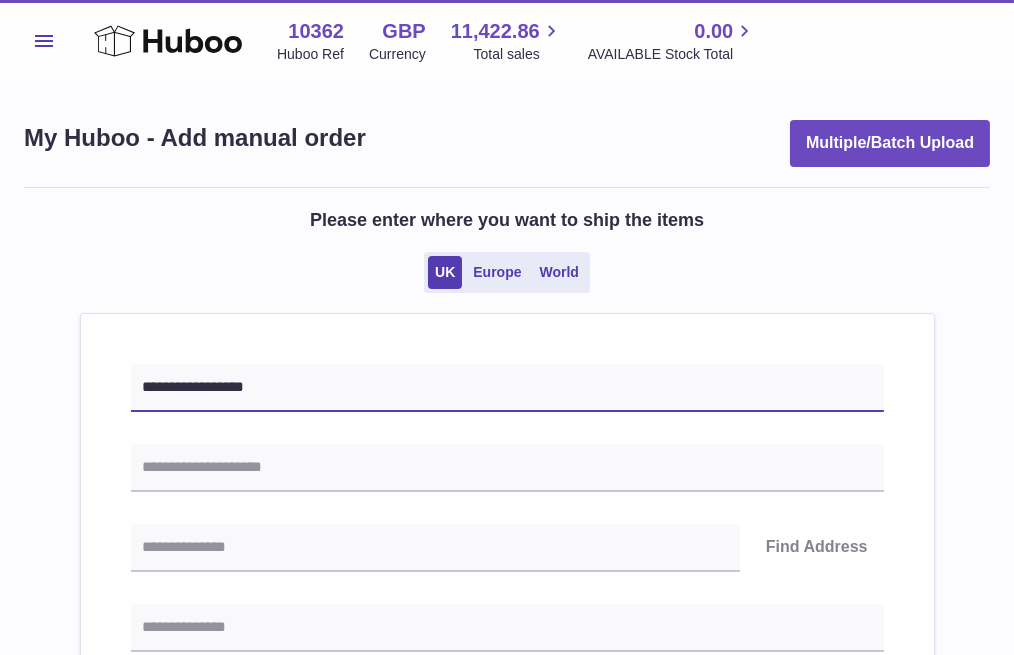 type on "**********" 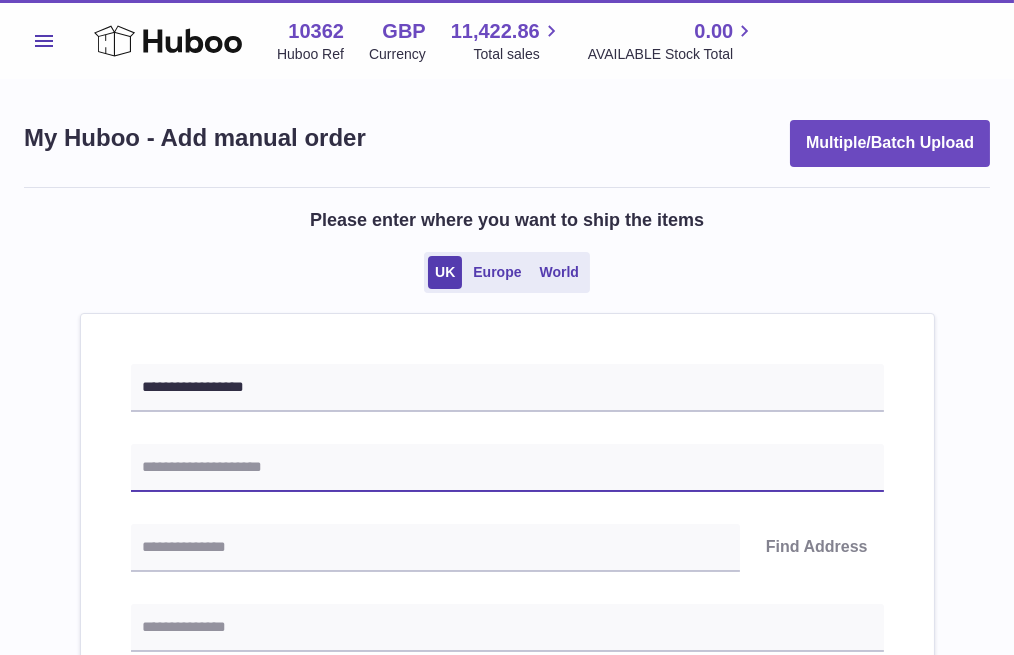 click at bounding box center (507, 468) 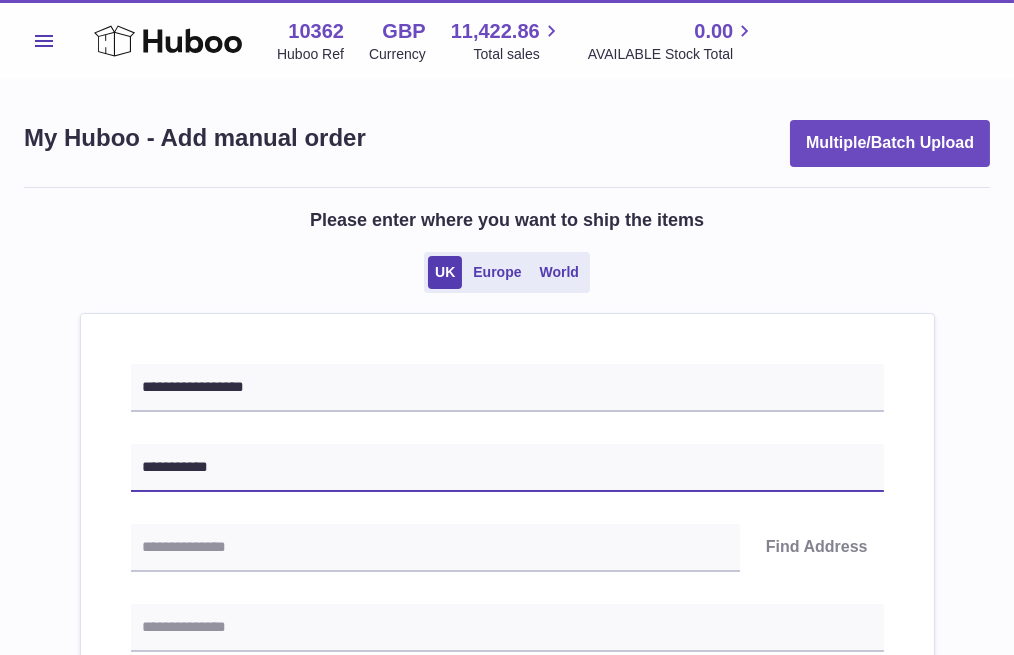 type on "**********" 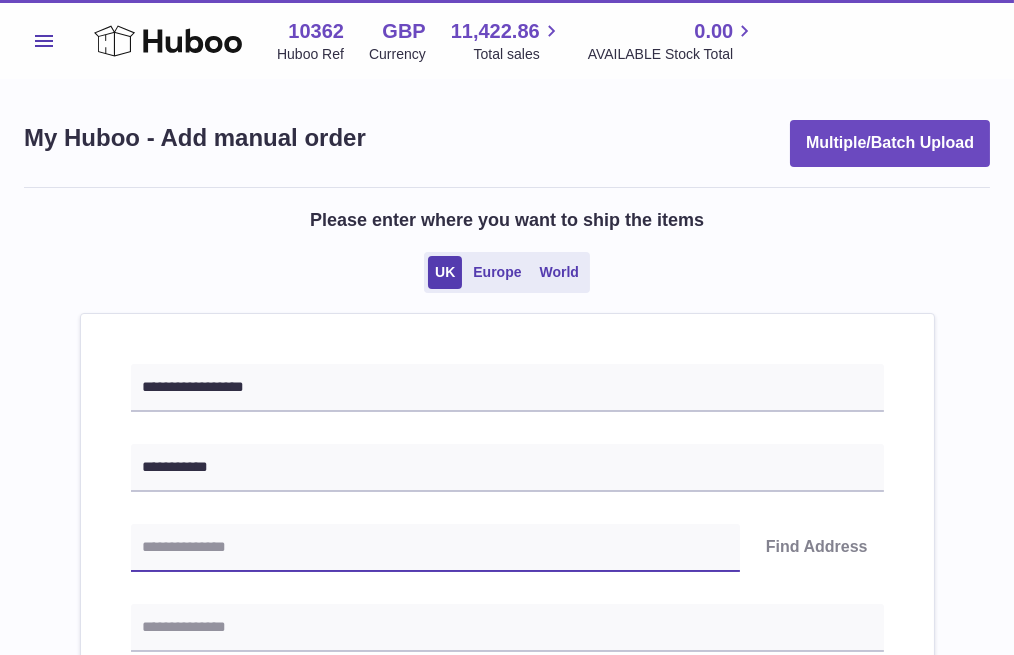 click at bounding box center (435, 548) 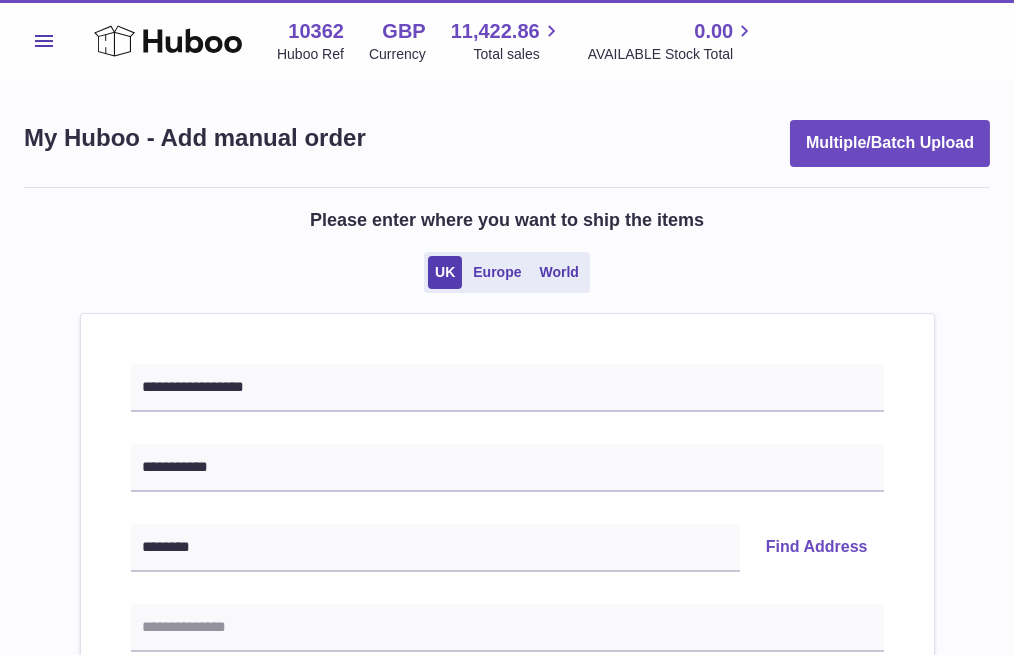 click on "Find Address" at bounding box center (817, 548) 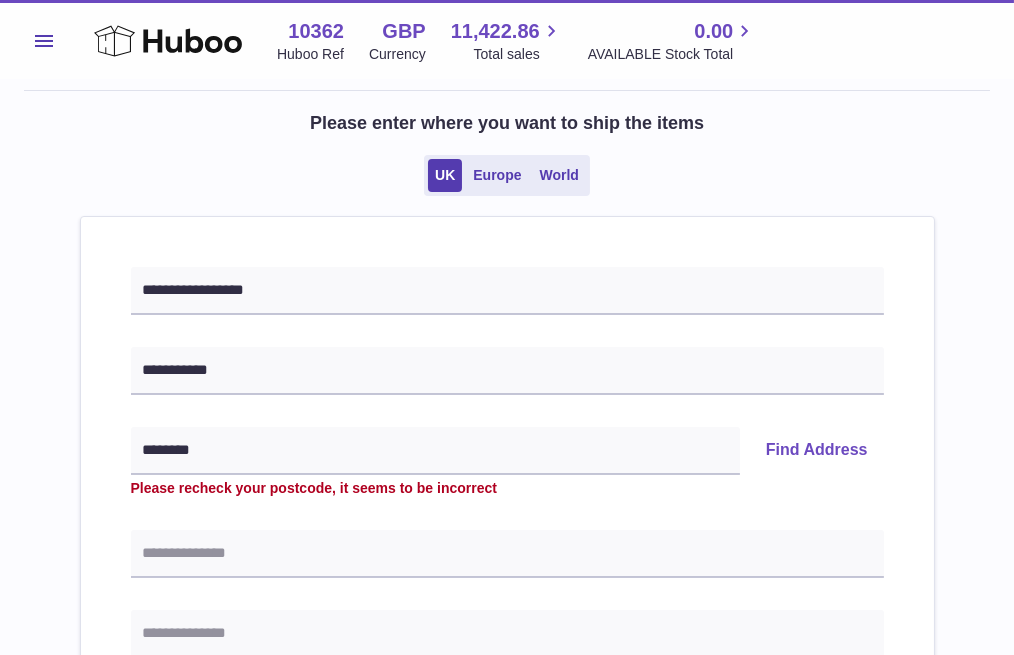 scroll, scrollTop: 222, scrollLeft: 0, axis: vertical 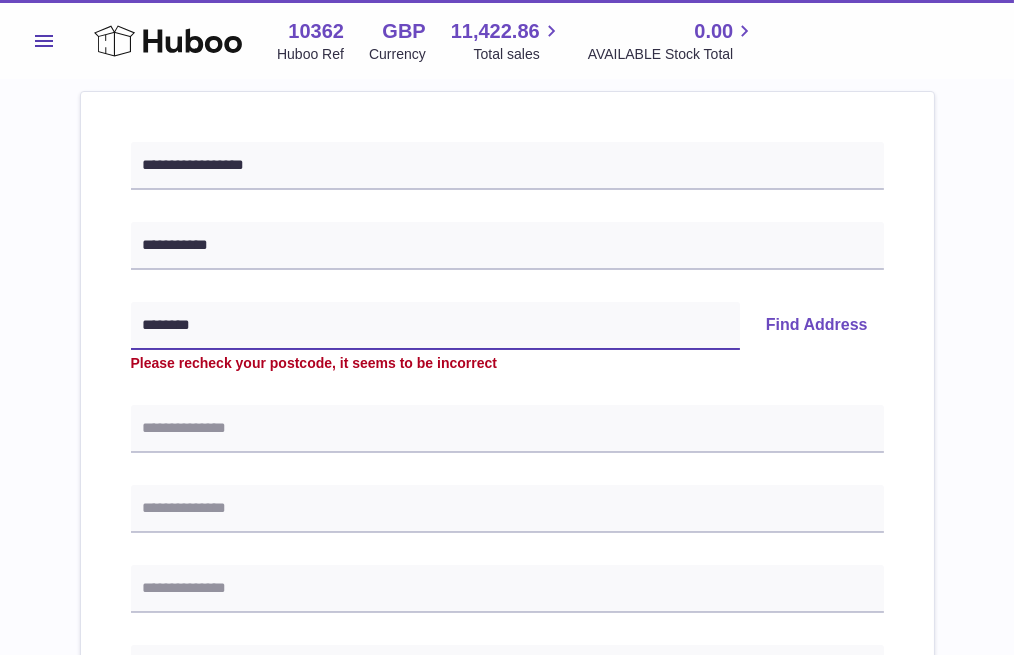 click on "********" at bounding box center [435, 326] 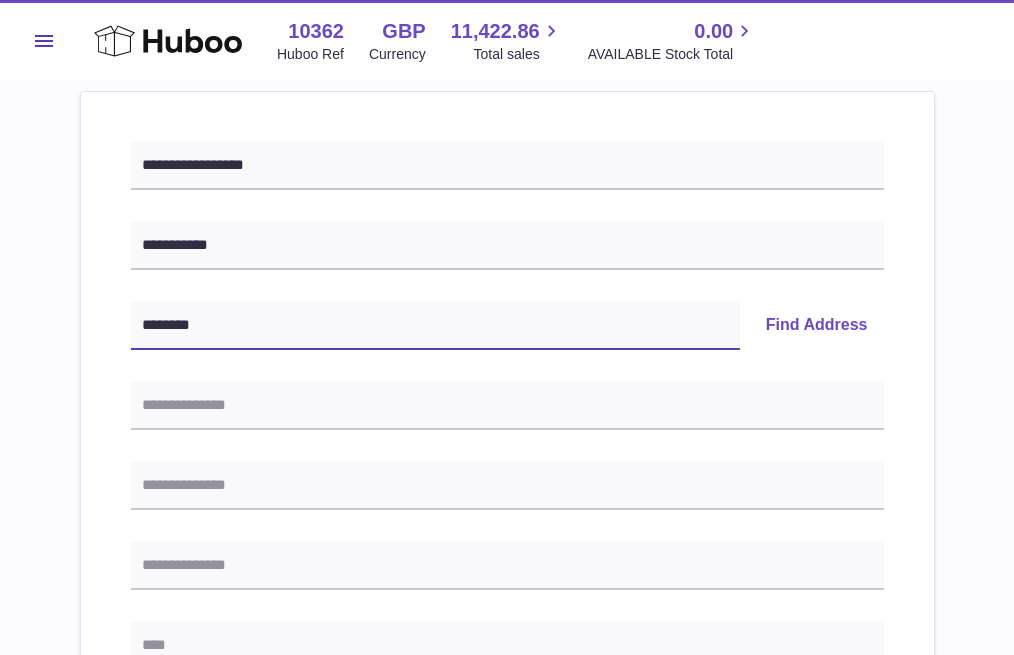 type on "********" 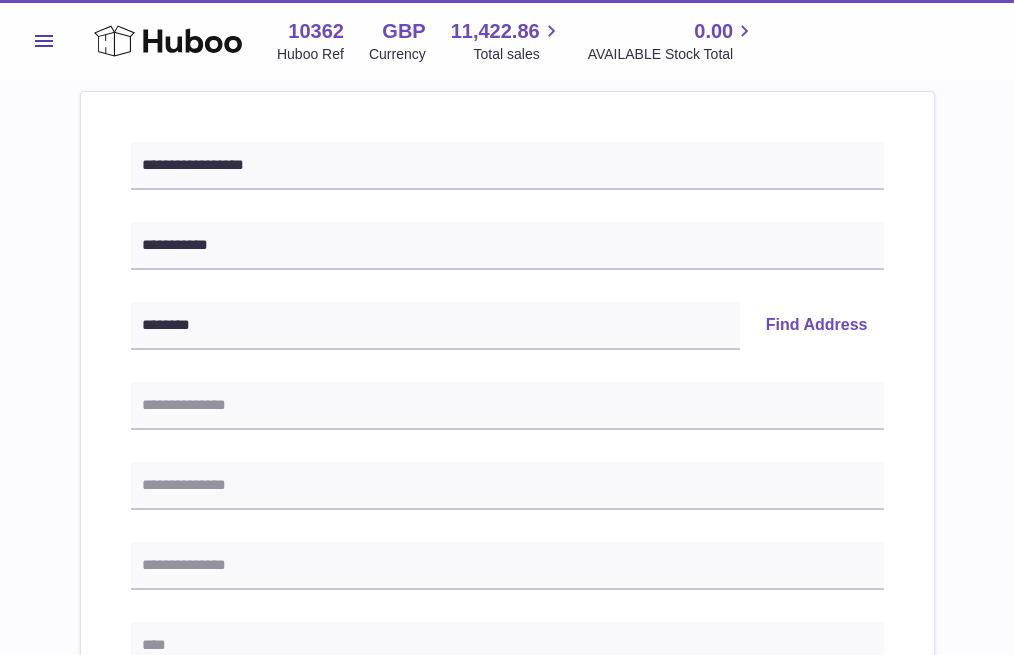 click on "Find Address" at bounding box center [817, 326] 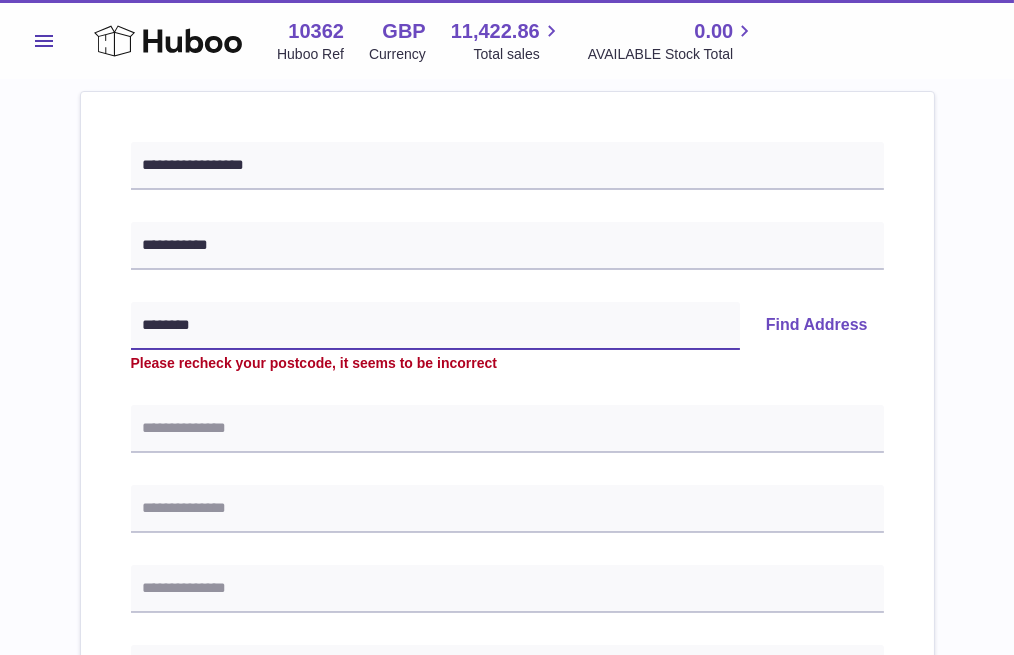 drag, startPoint x: 438, startPoint y: 333, endPoint x: 373, endPoint y: 334, distance: 65.00769 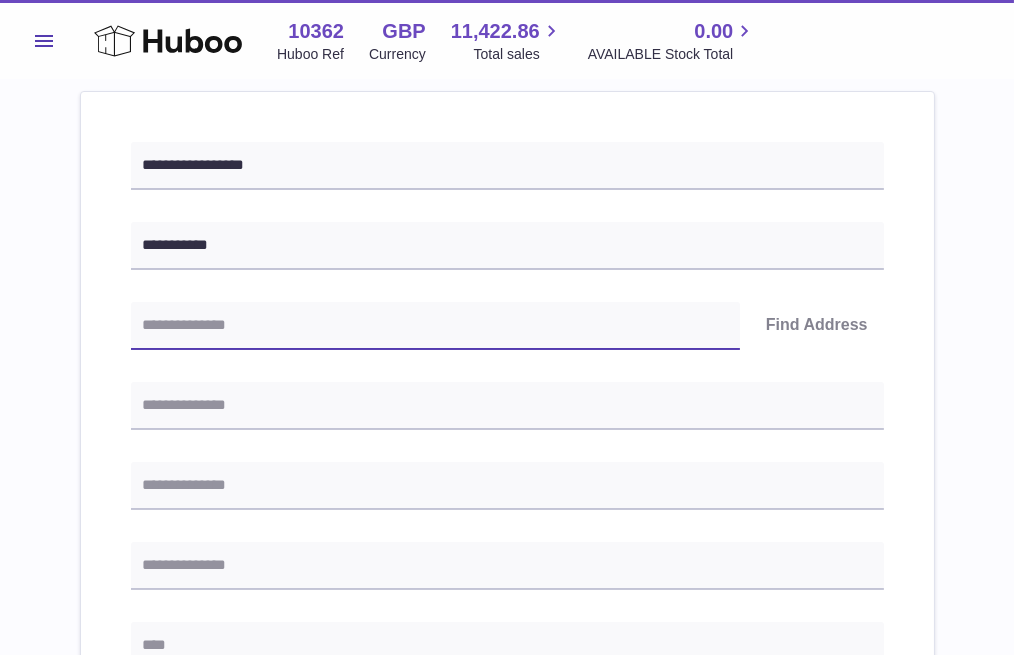 type 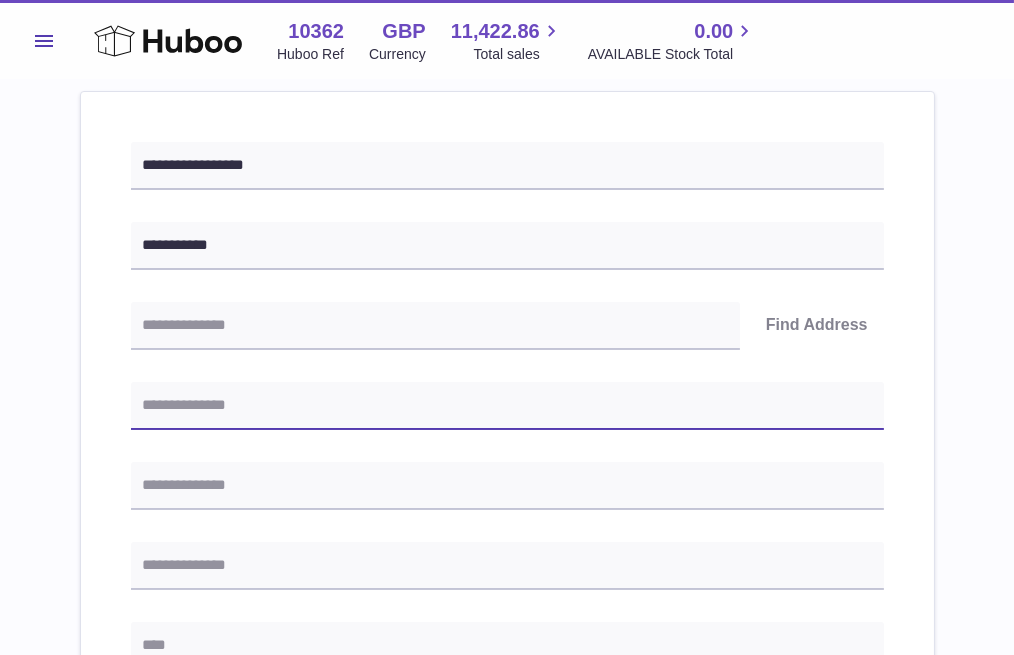 click at bounding box center [507, 406] 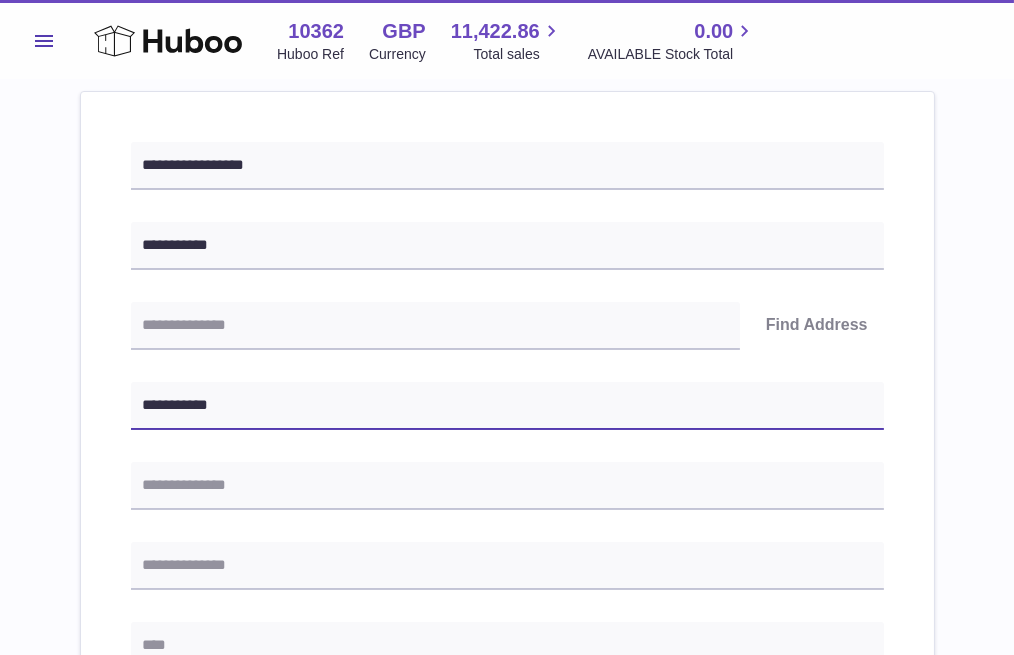 type on "**********" 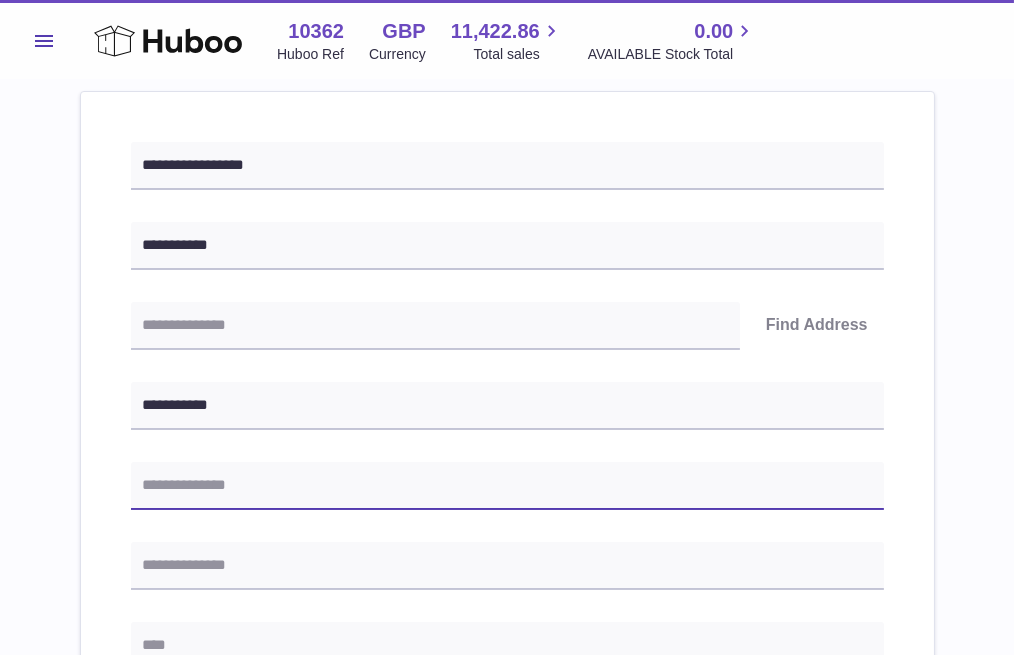 click at bounding box center (507, 486) 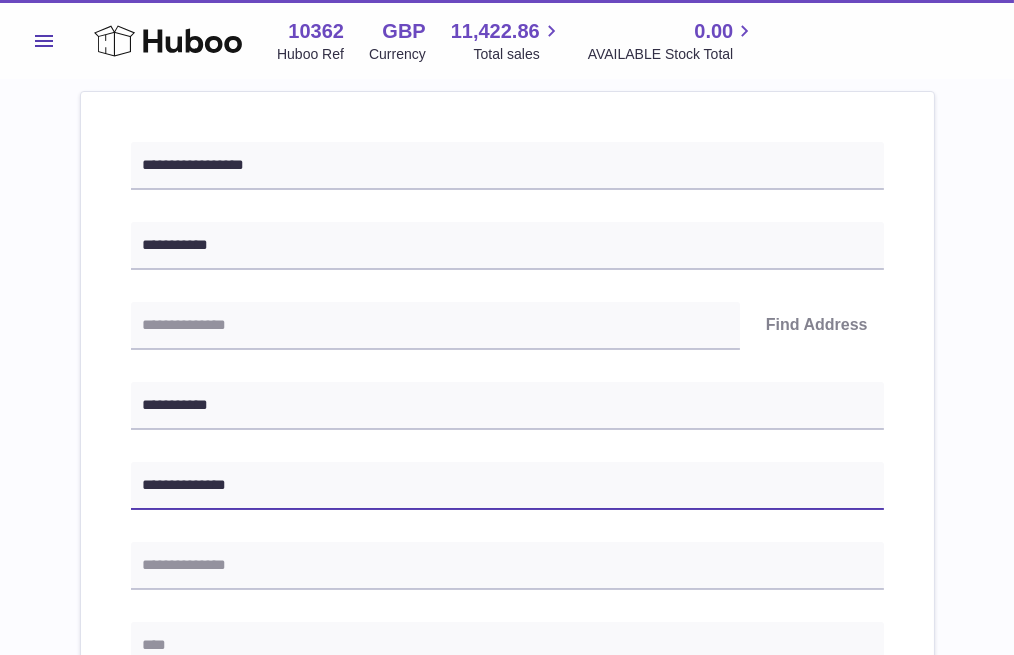 scroll, scrollTop: 333, scrollLeft: 0, axis: vertical 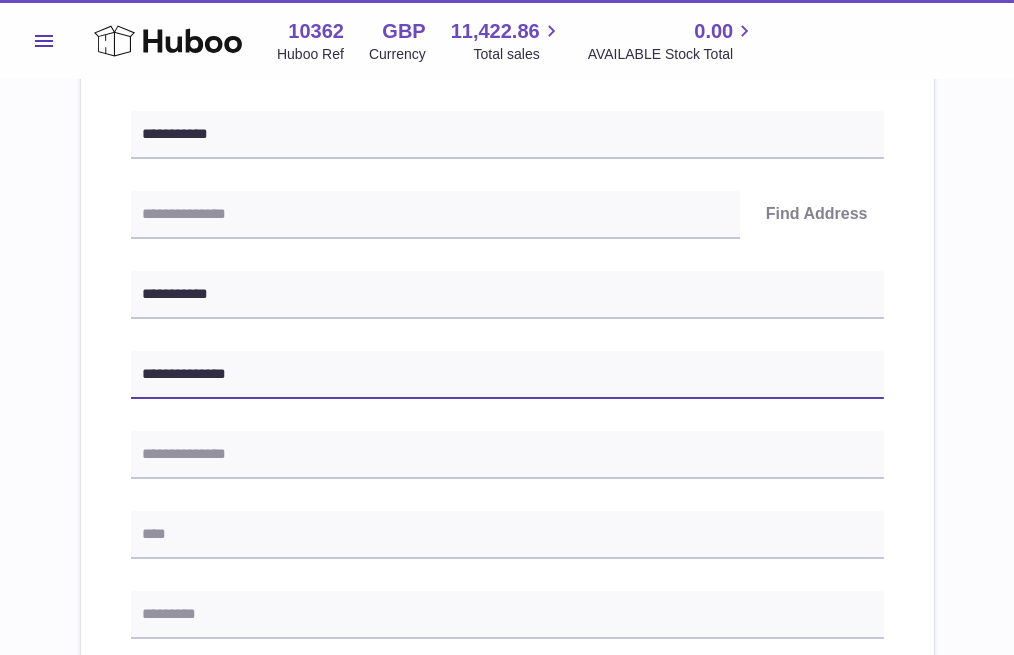 type on "**********" 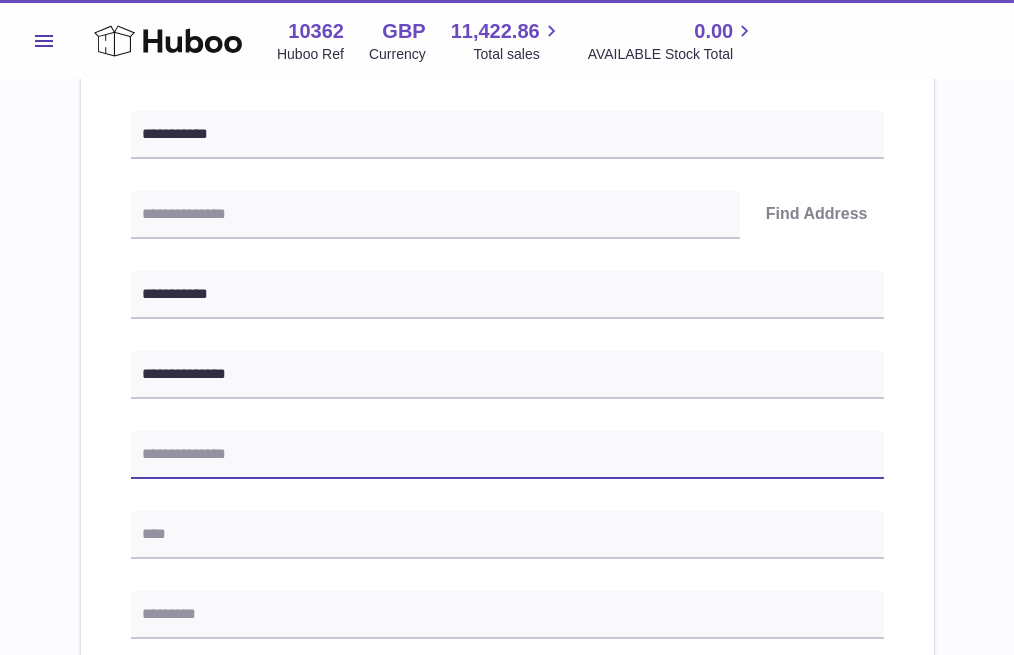 click at bounding box center [507, 455] 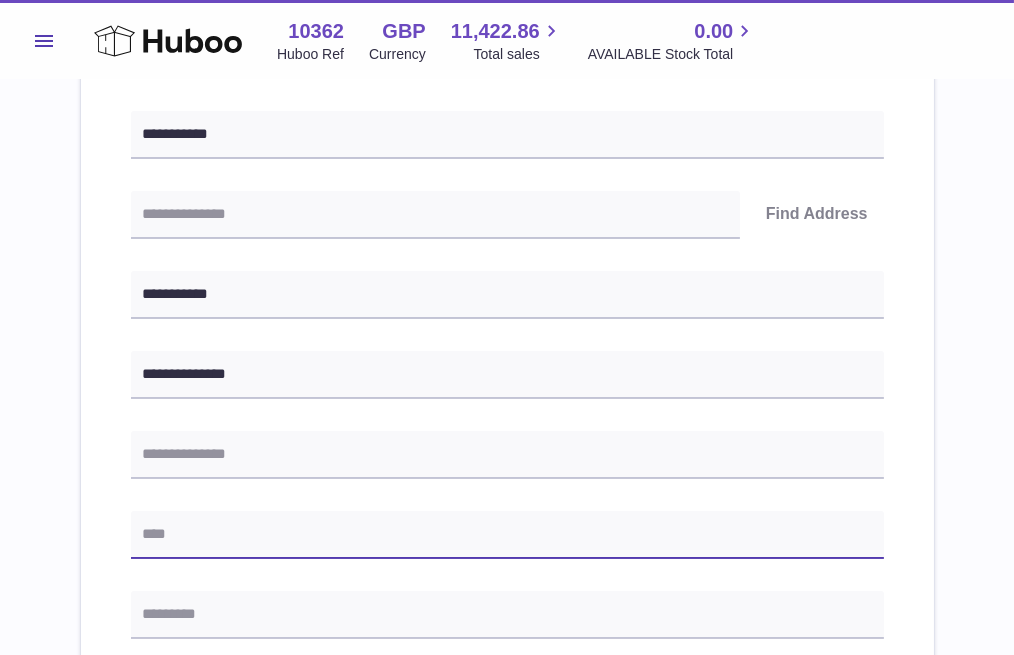 click at bounding box center [507, 535] 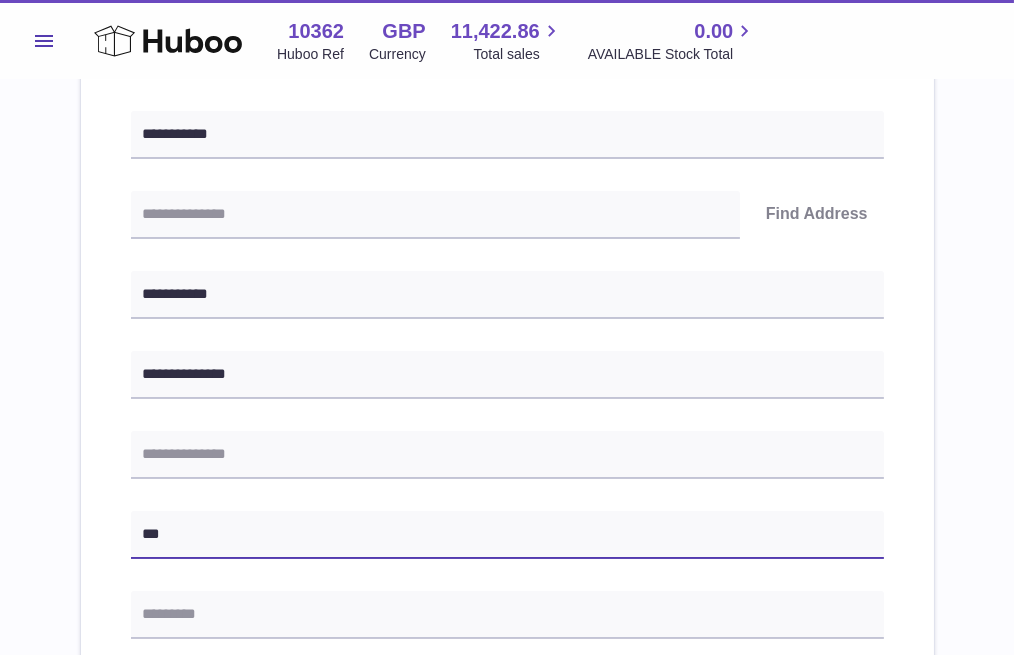 type on "***" 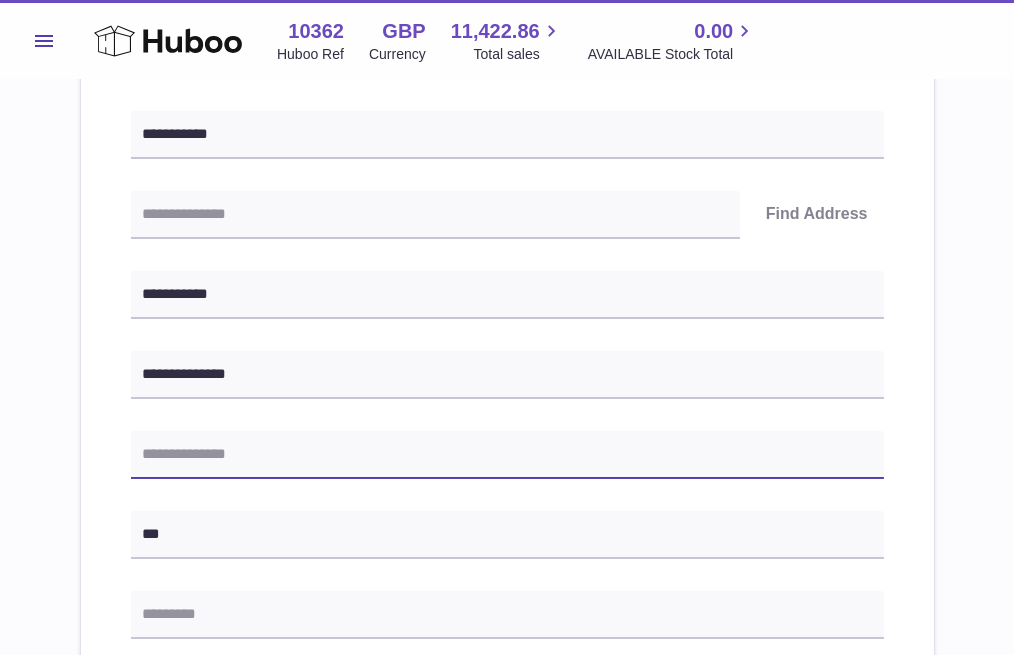 click at bounding box center [507, 455] 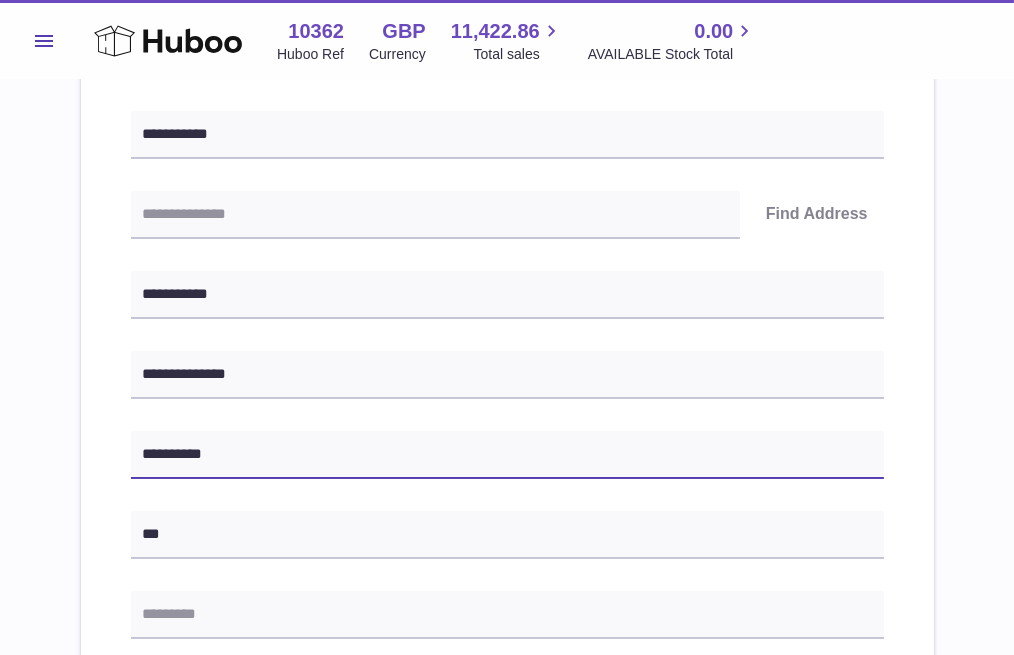 type on "**********" 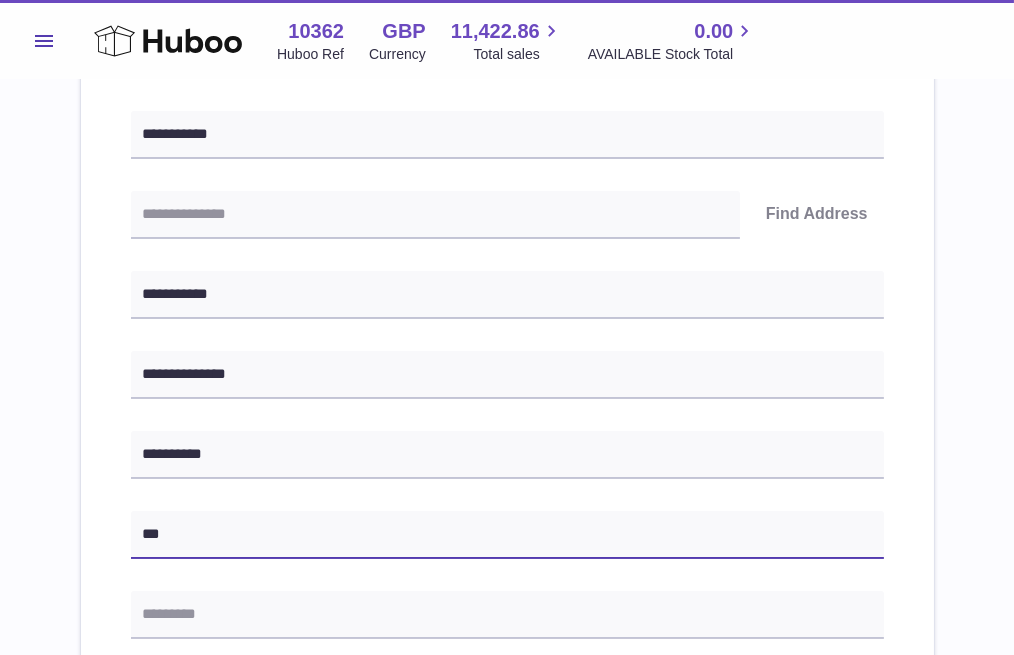 drag, startPoint x: 445, startPoint y: 545, endPoint x: 373, endPoint y: 548, distance: 72.06247 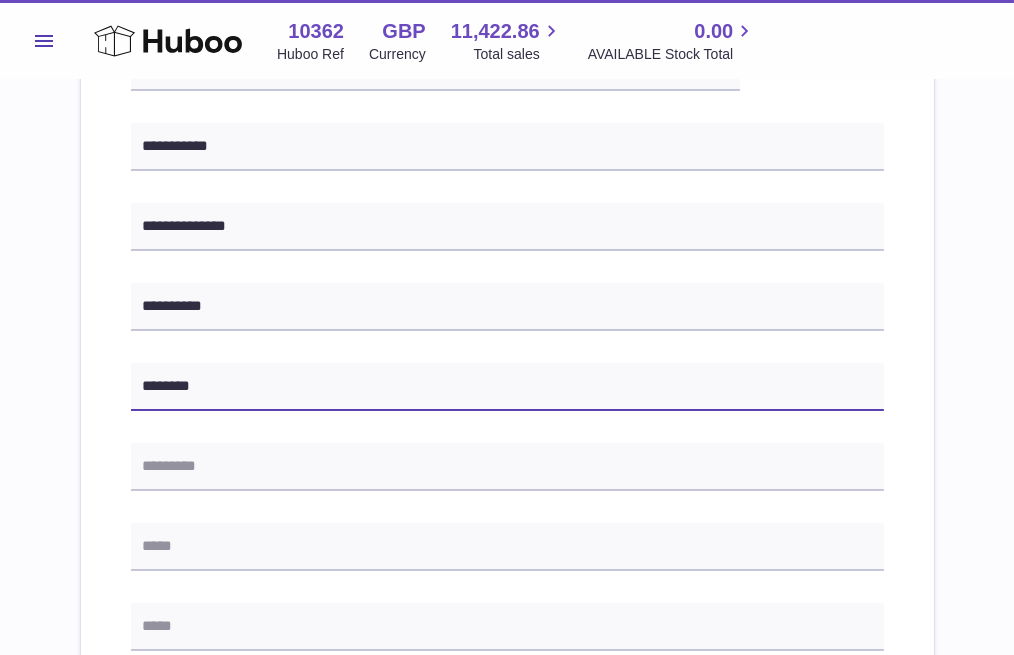 scroll, scrollTop: 555, scrollLeft: 0, axis: vertical 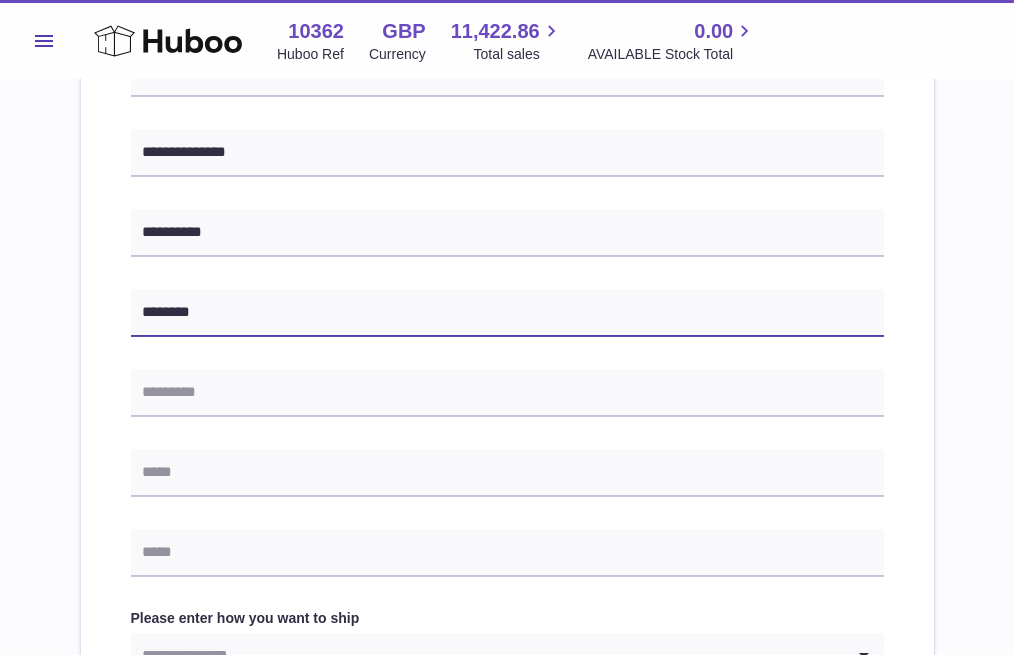 type on "********" 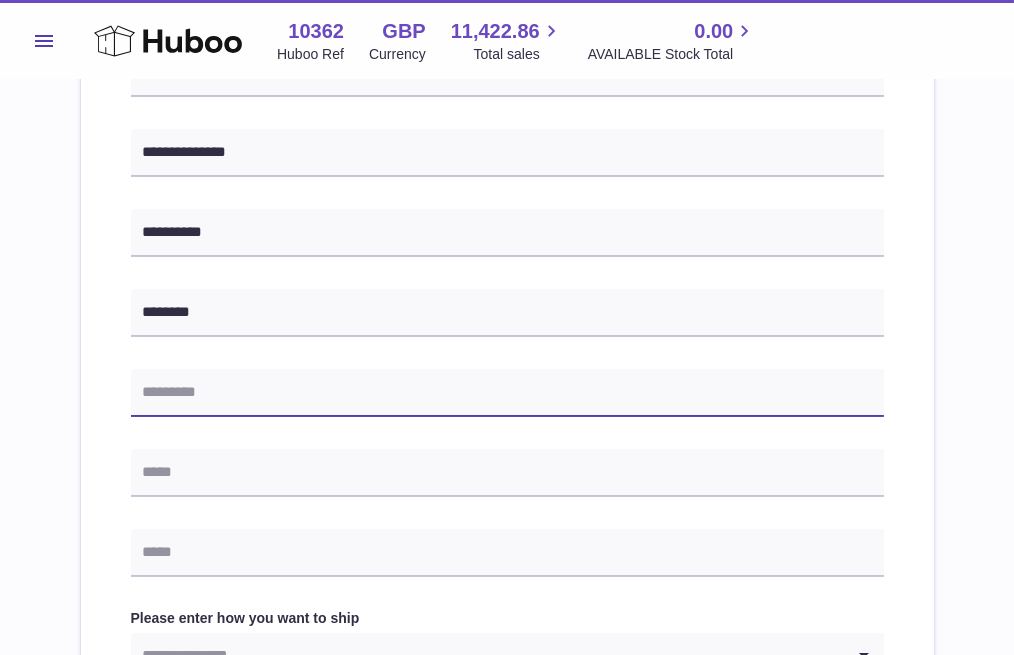 click at bounding box center [507, 393] 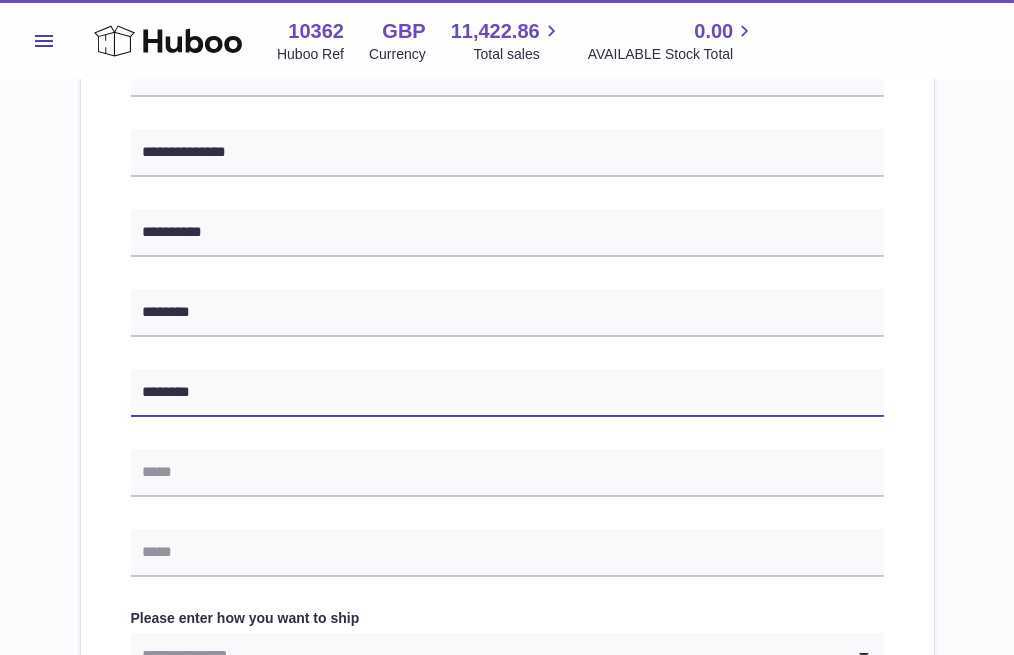type on "********" 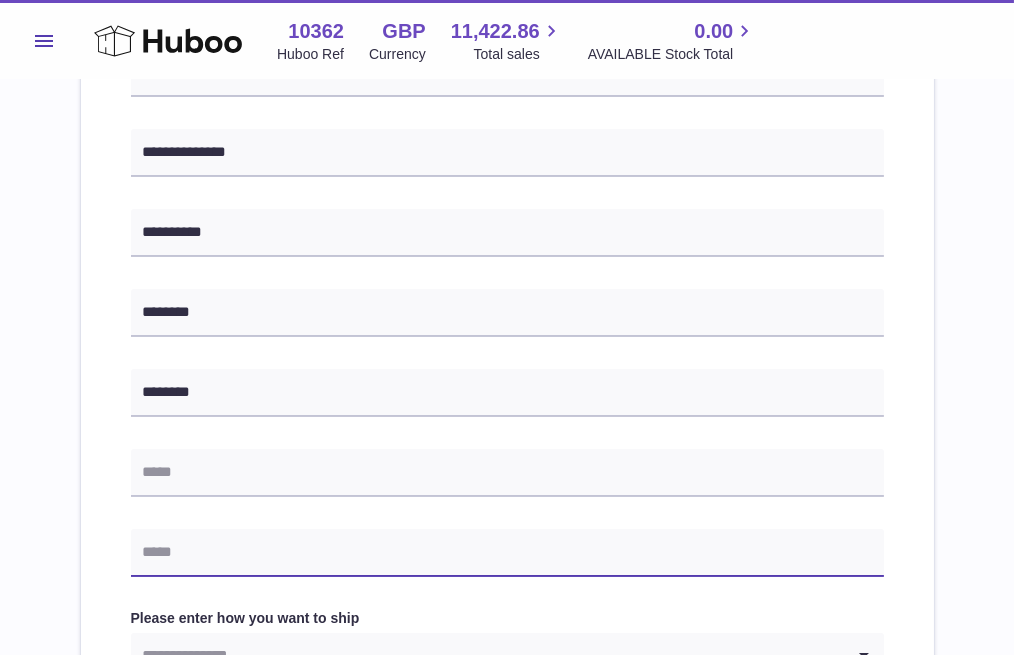 click at bounding box center [507, 553] 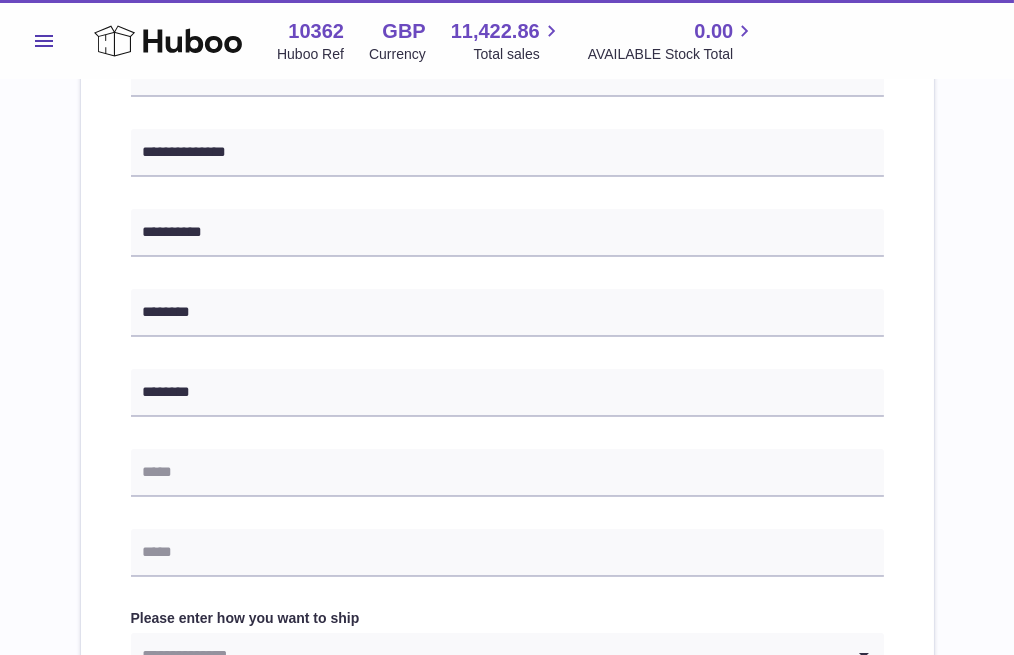 click on "**********" at bounding box center (507, 354) 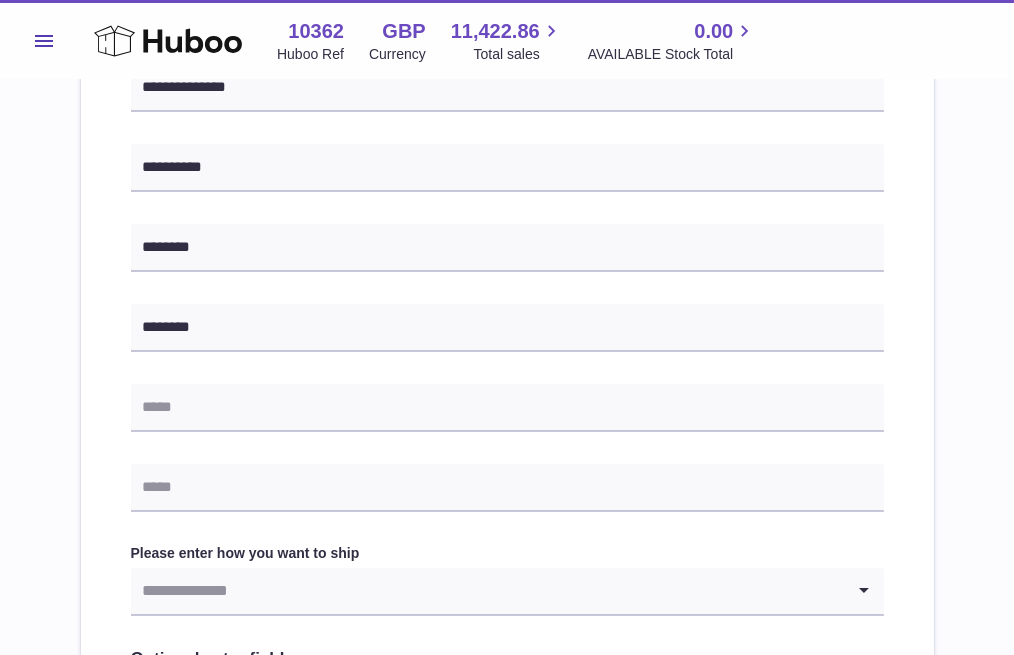 scroll, scrollTop: 888, scrollLeft: 0, axis: vertical 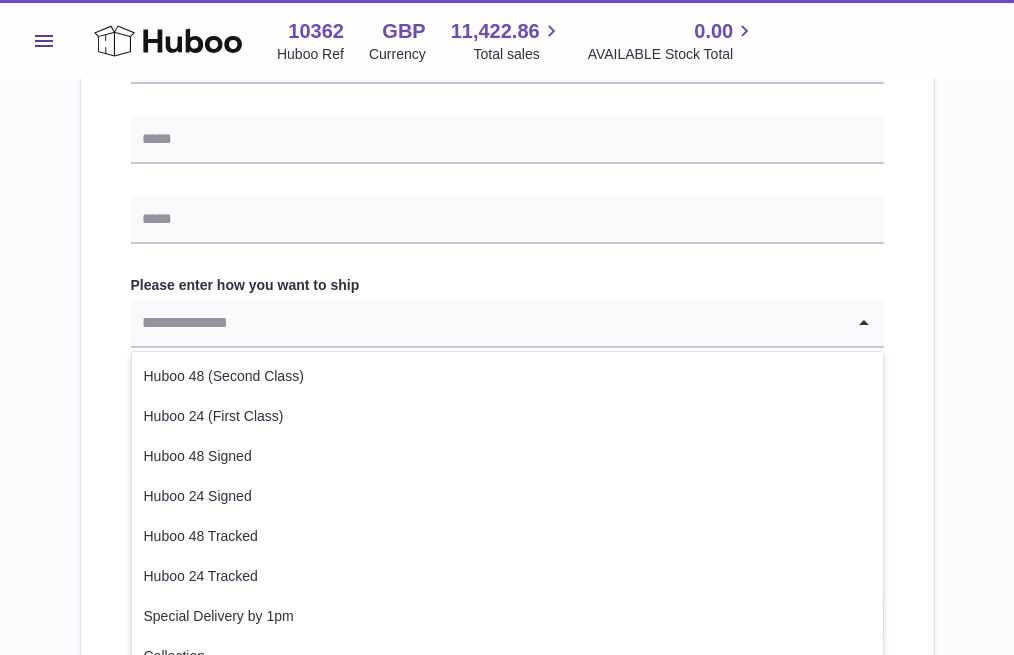 click at bounding box center [487, 323] 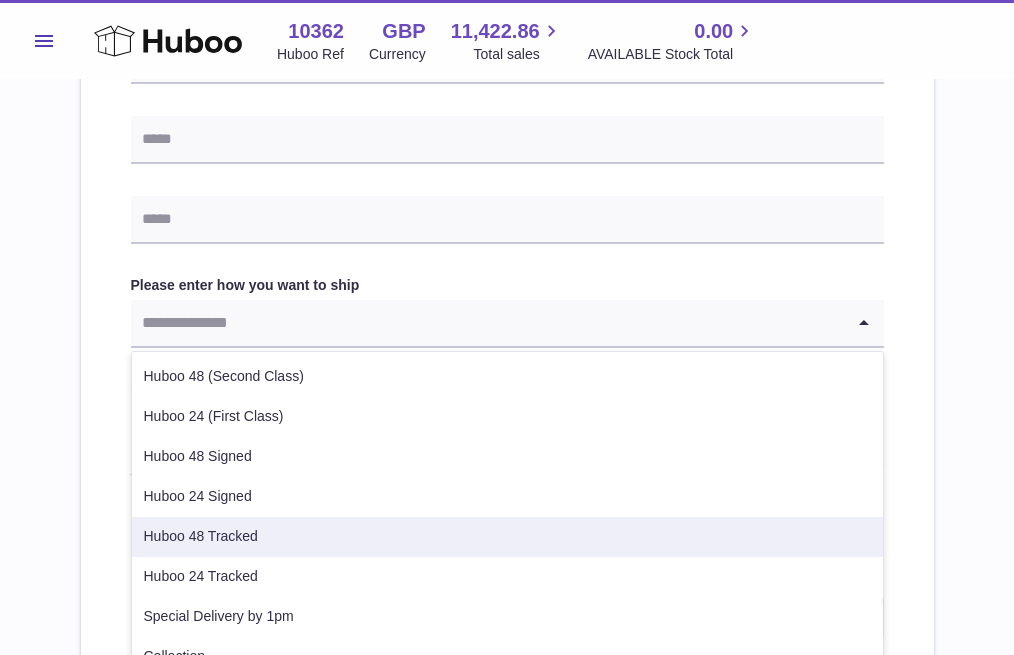 click on "Huboo 48 Tracked" at bounding box center [507, 537] 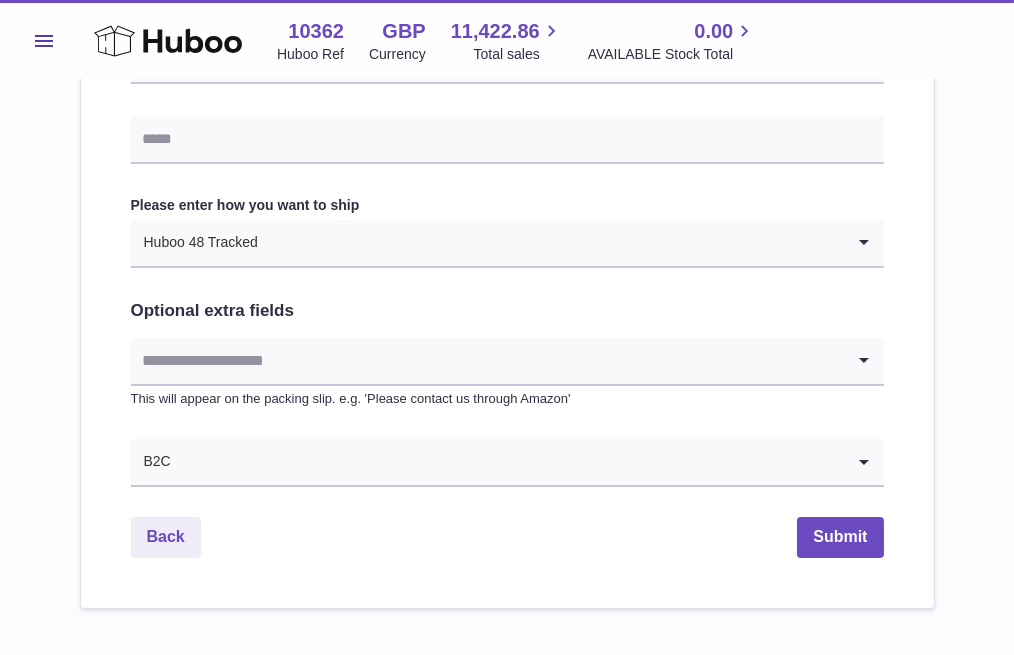 scroll, scrollTop: 1091, scrollLeft: 0, axis: vertical 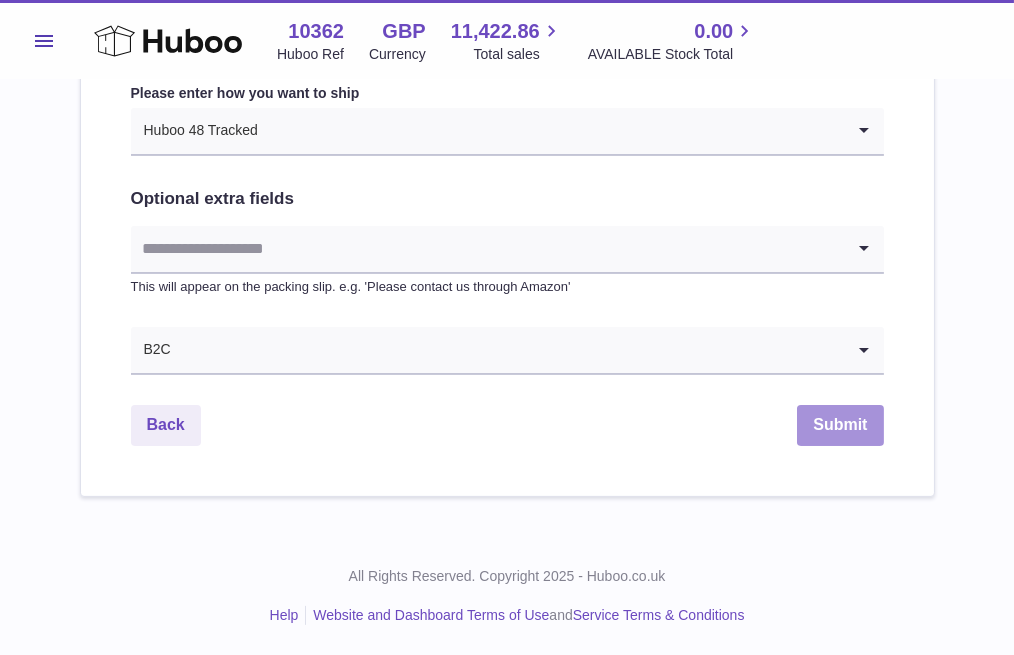 click on "Submit" at bounding box center (840, 425) 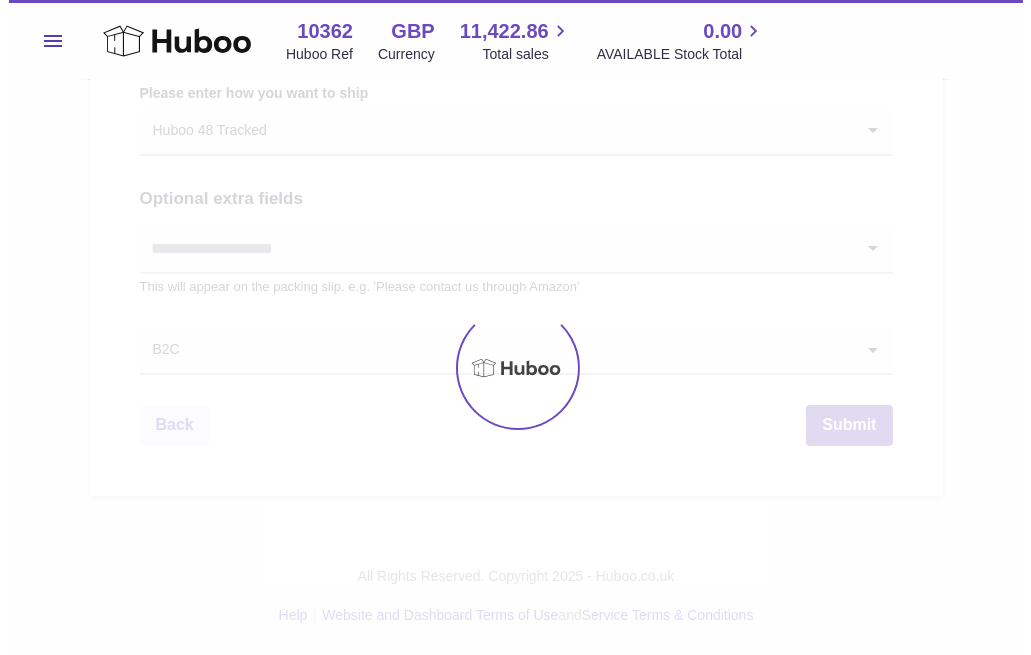 scroll, scrollTop: 0, scrollLeft: 0, axis: both 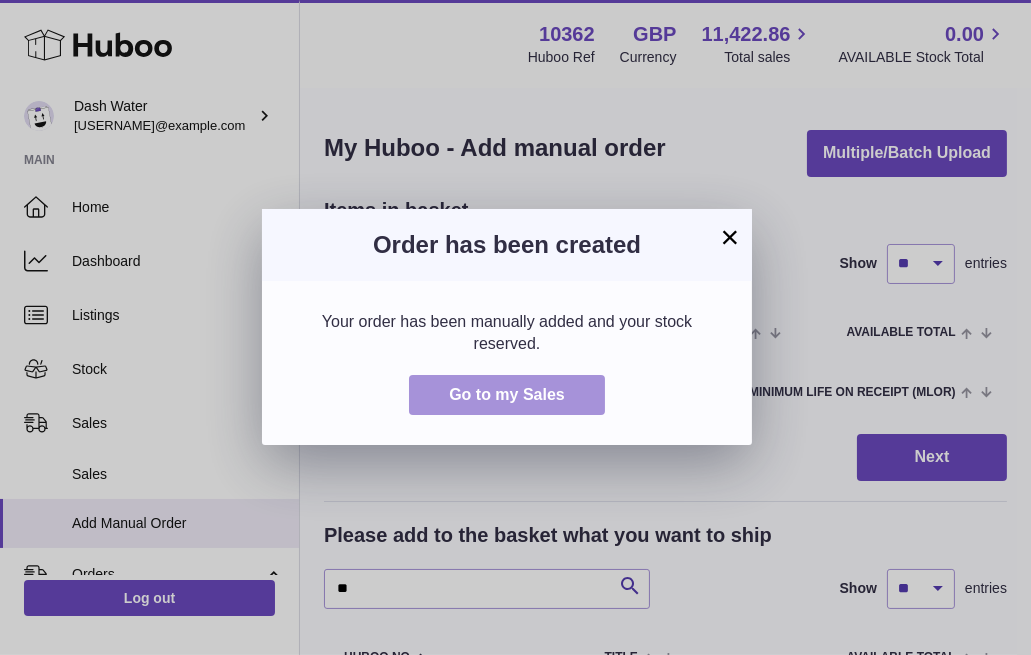 click on "Go to my Sales" at bounding box center (507, 394) 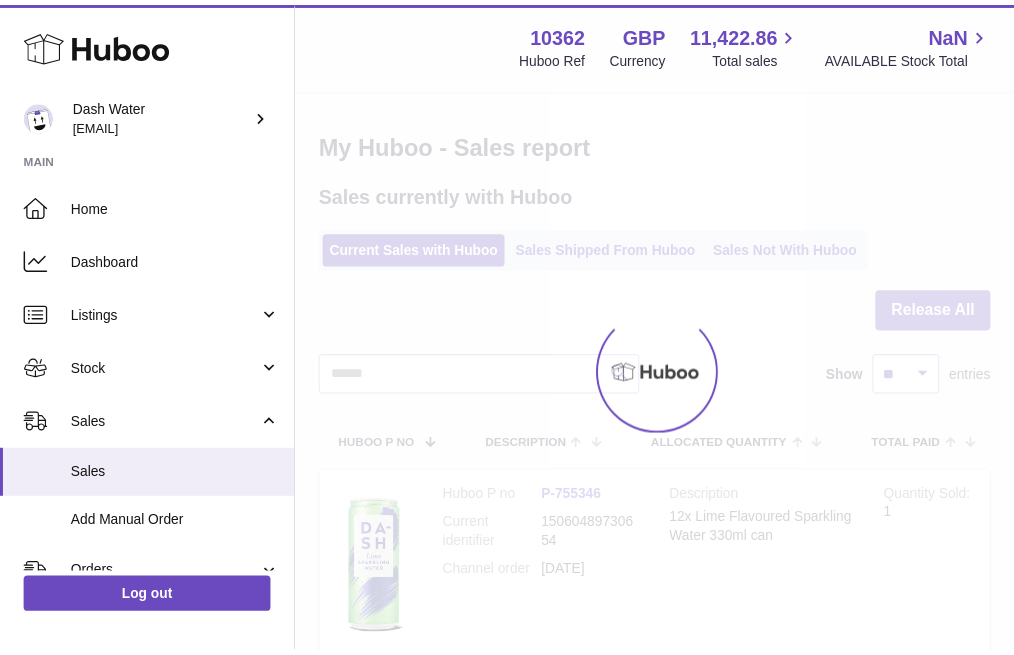scroll, scrollTop: 0, scrollLeft: 0, axis: both 